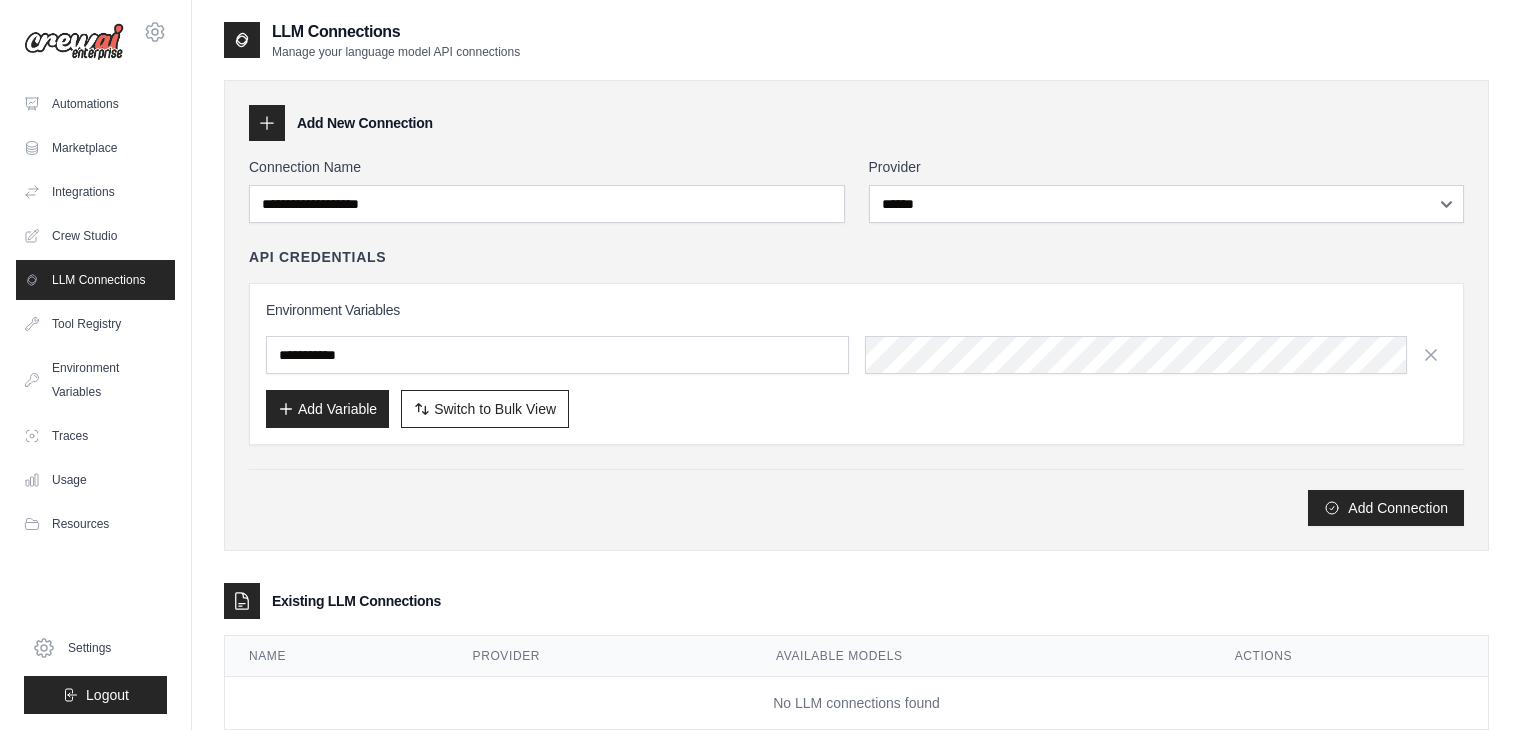 select on "******" 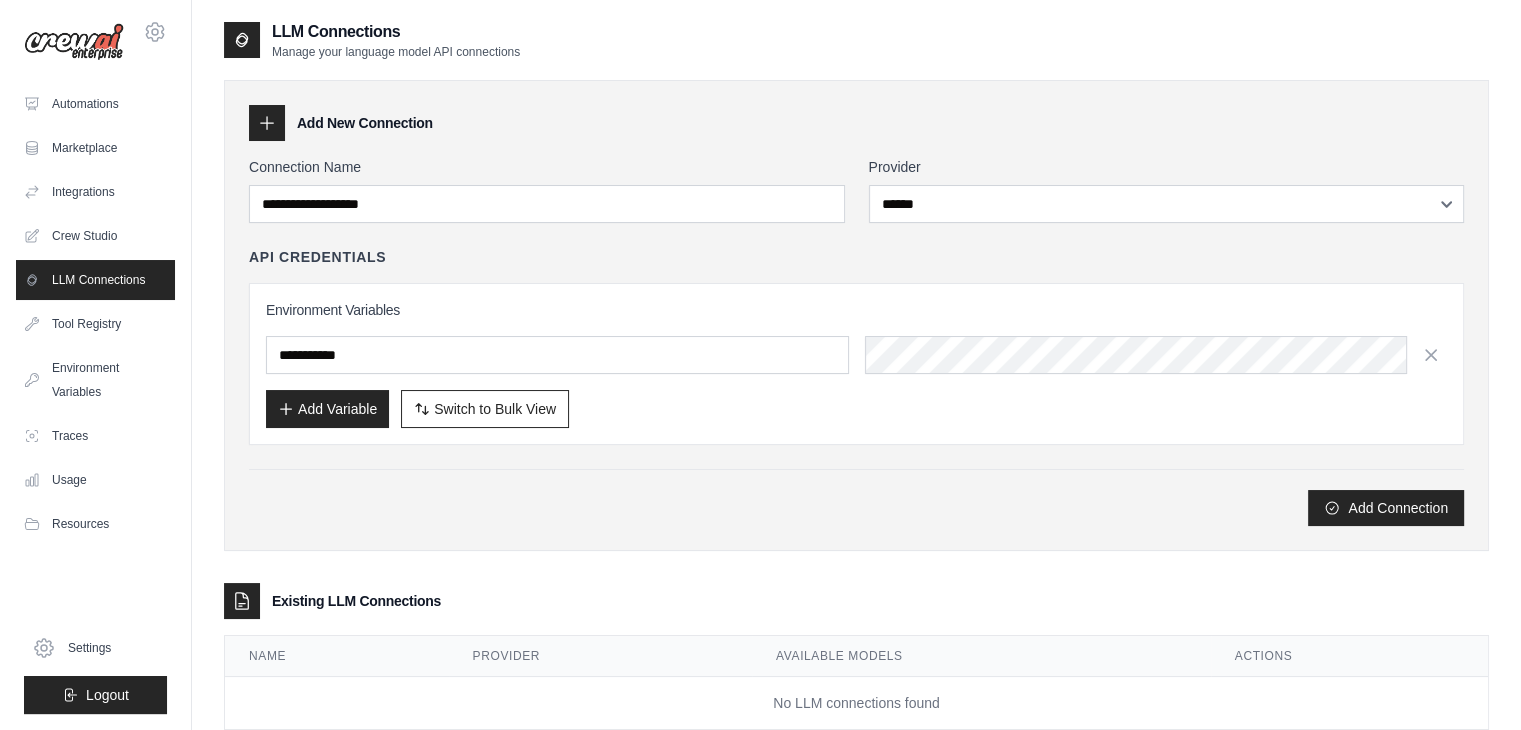 scroll, scrollTop: 0, scrollLeft: 0, axis: both 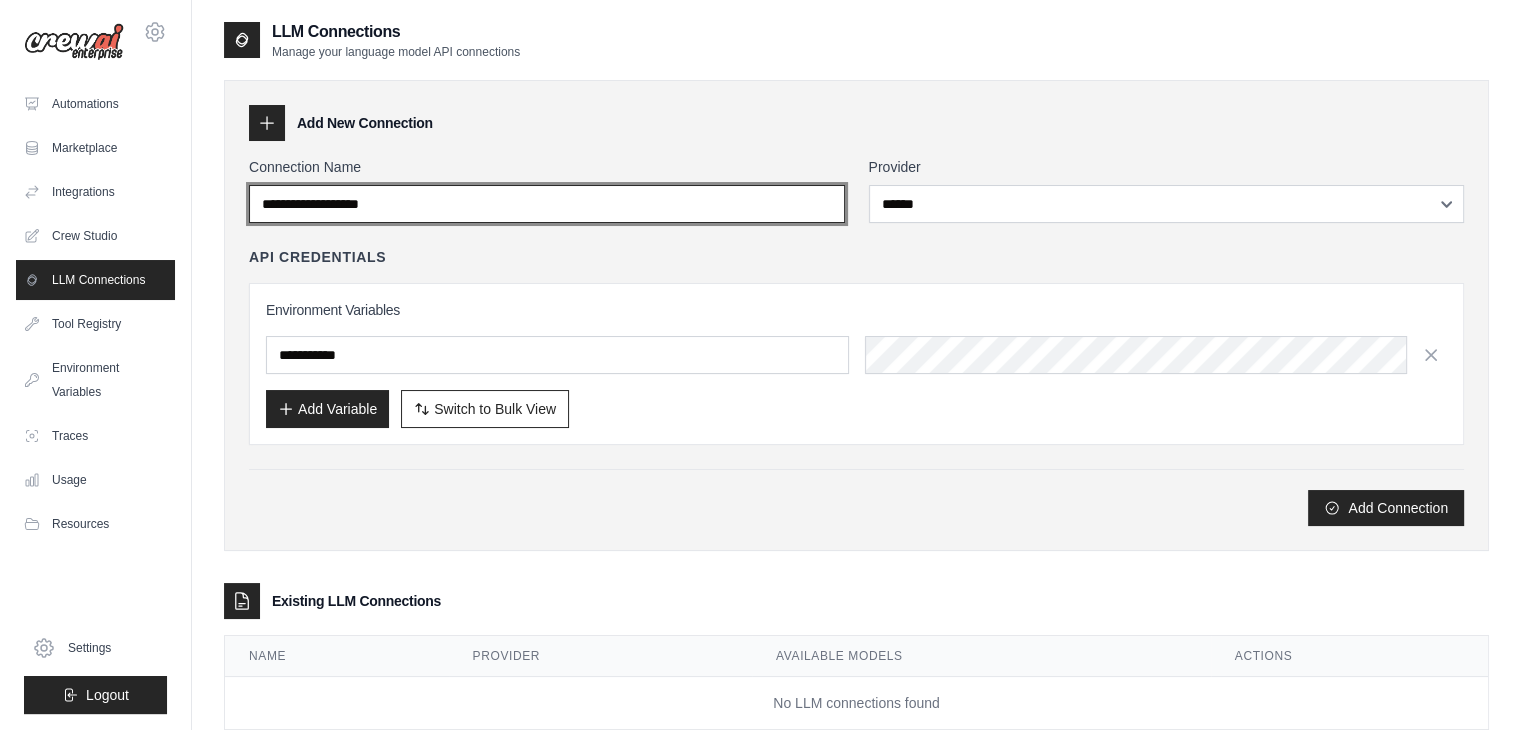 click on "Connection Name" at bounding box center [547, 204] 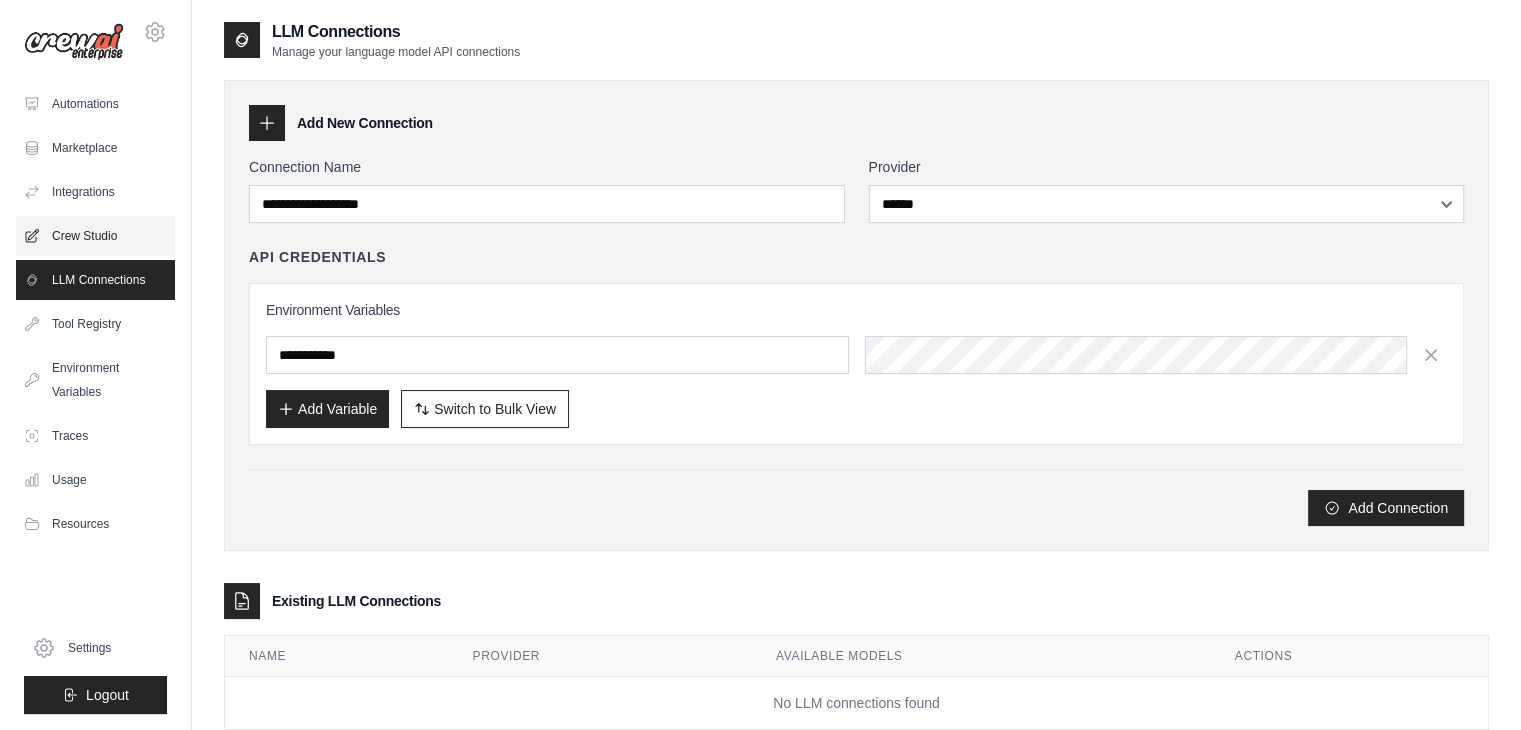 click on "Crew Studio" at bounding box center (95, 236) 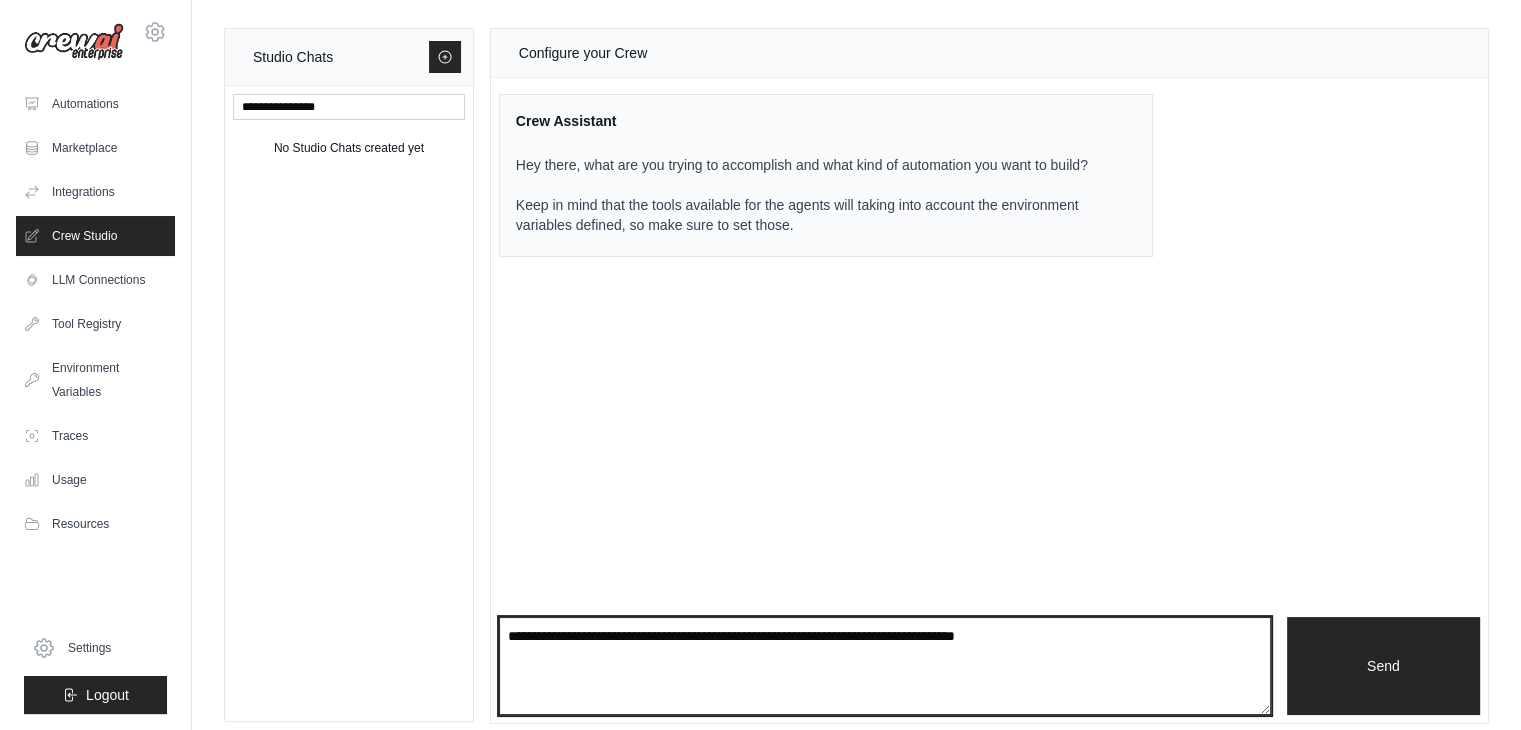 click at bounding box center (885, 666) 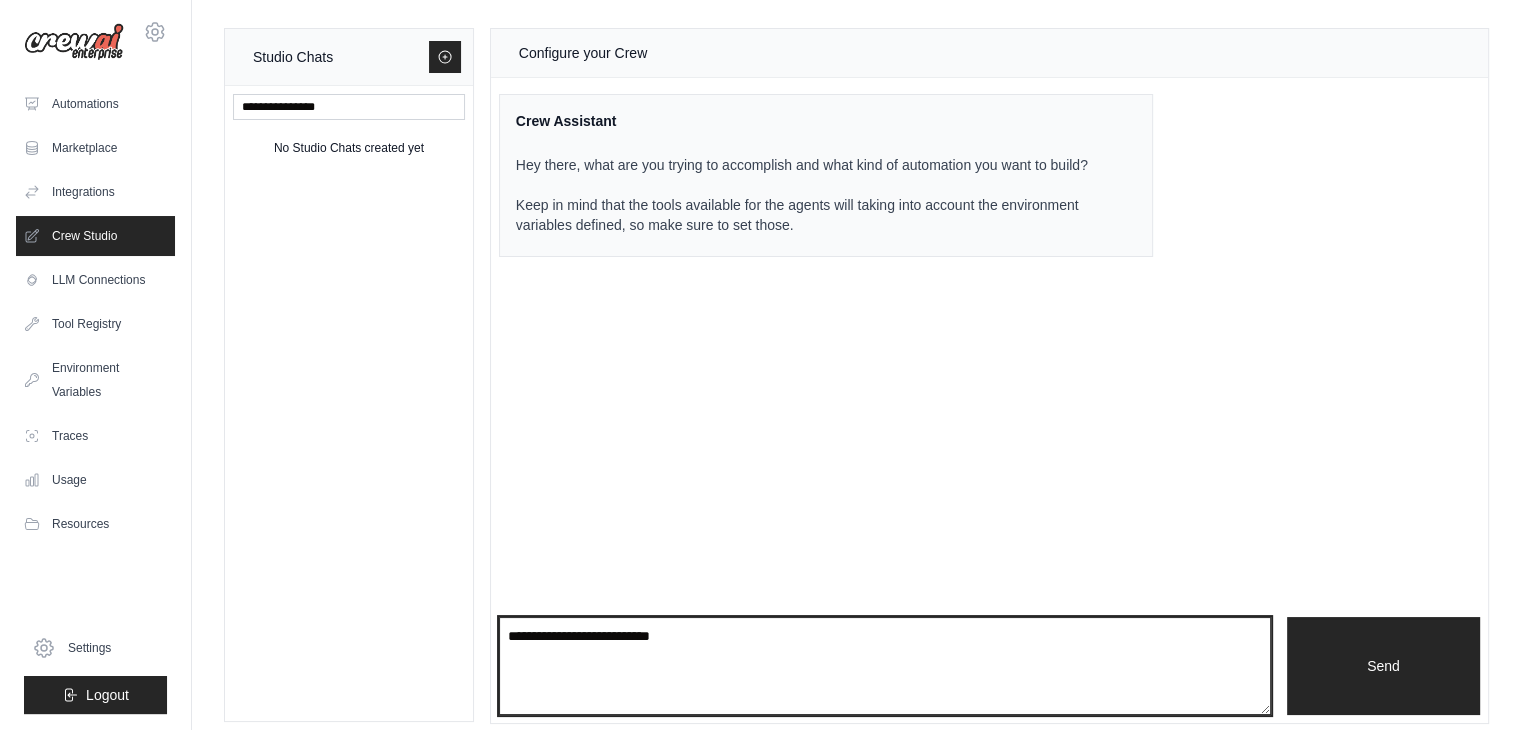 type on "**********" 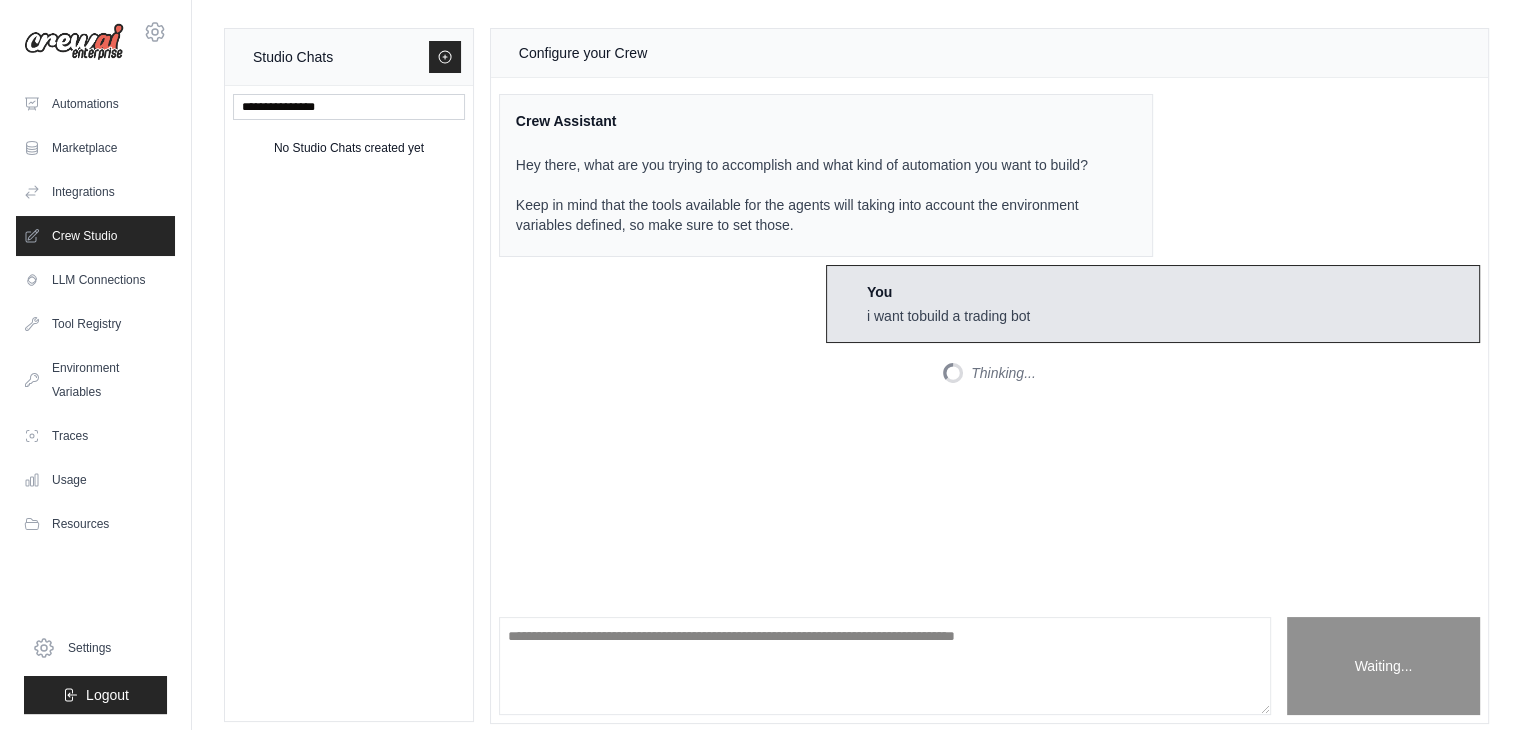 scroll, scrollTop: 57, scrollLeft: 0, axis: vertical 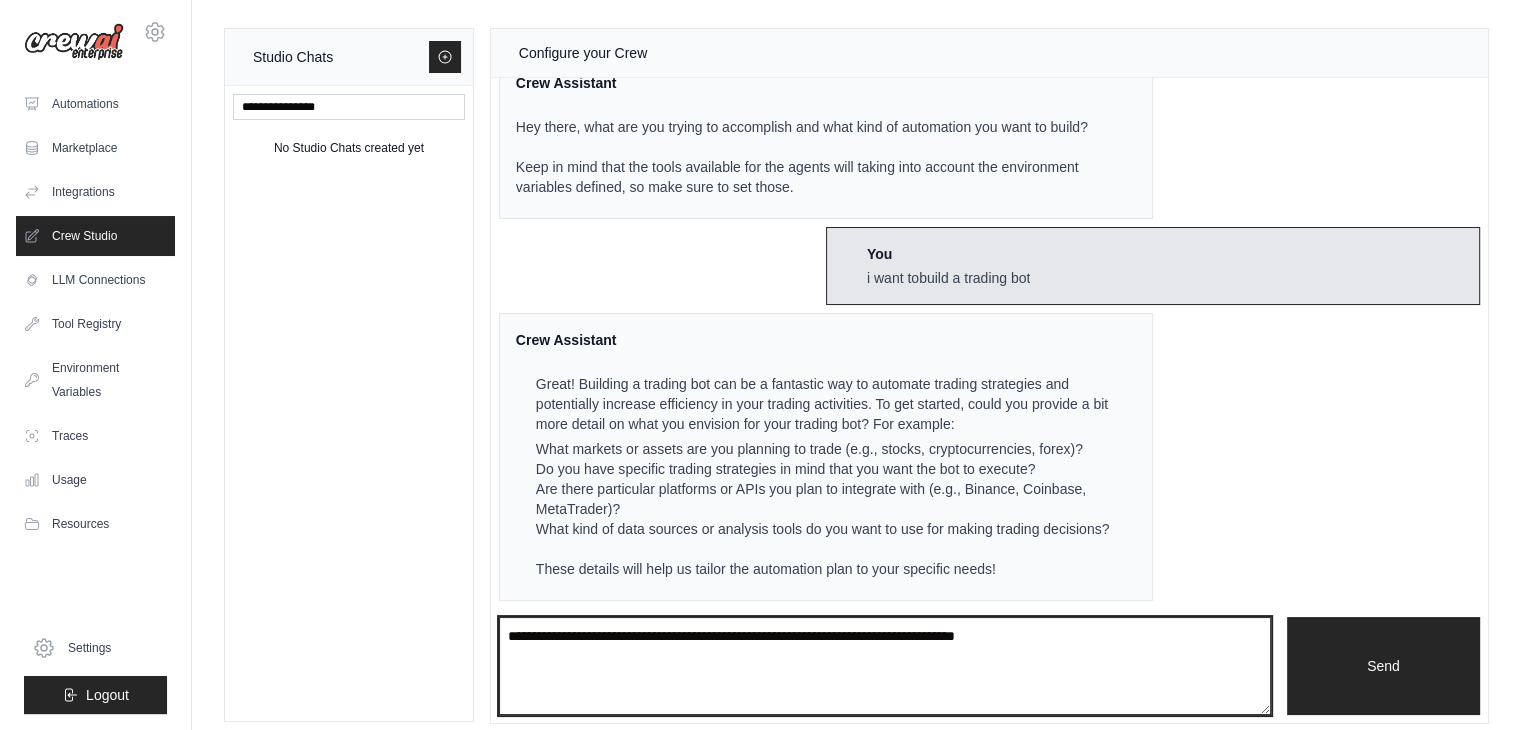 click at bounding box center [885, 666] 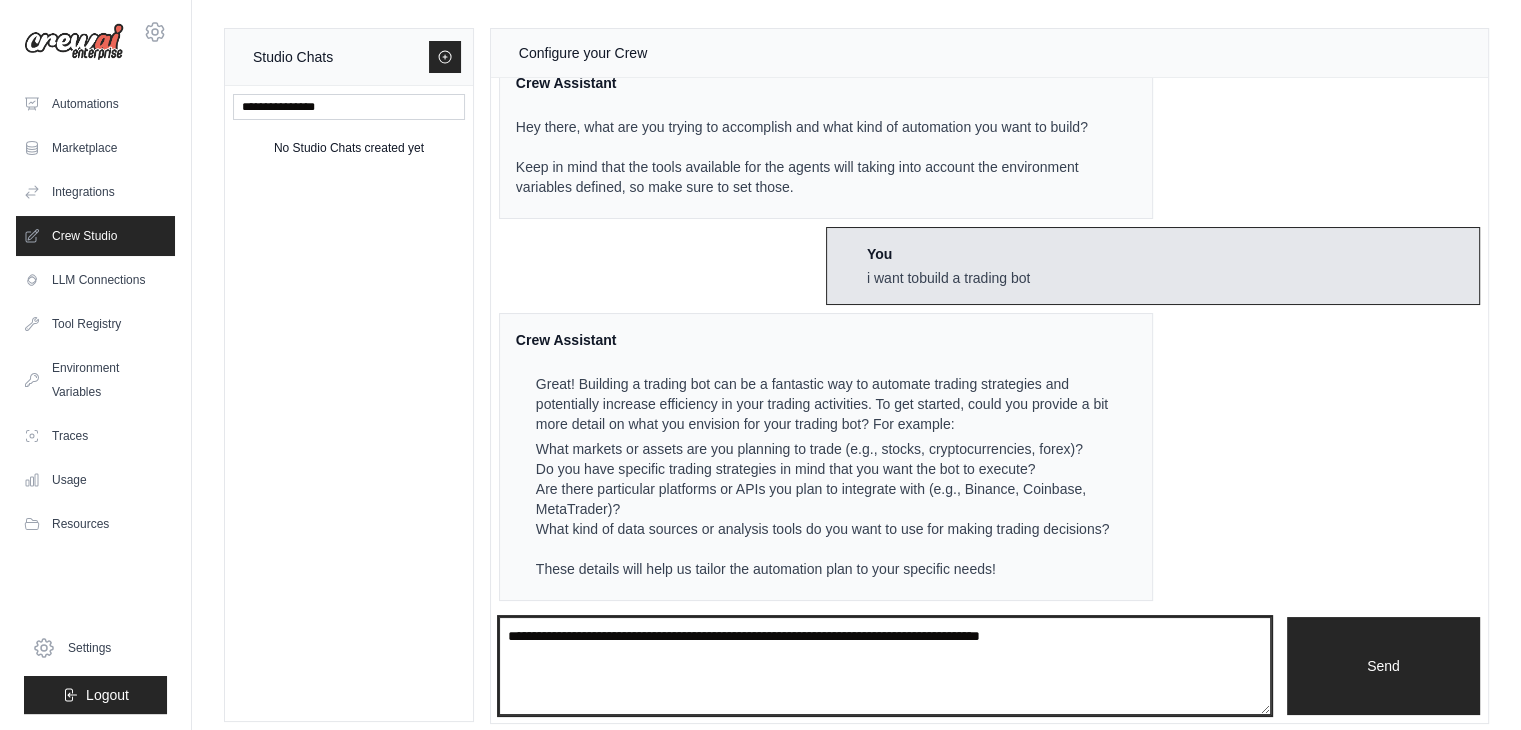 type on "**********" 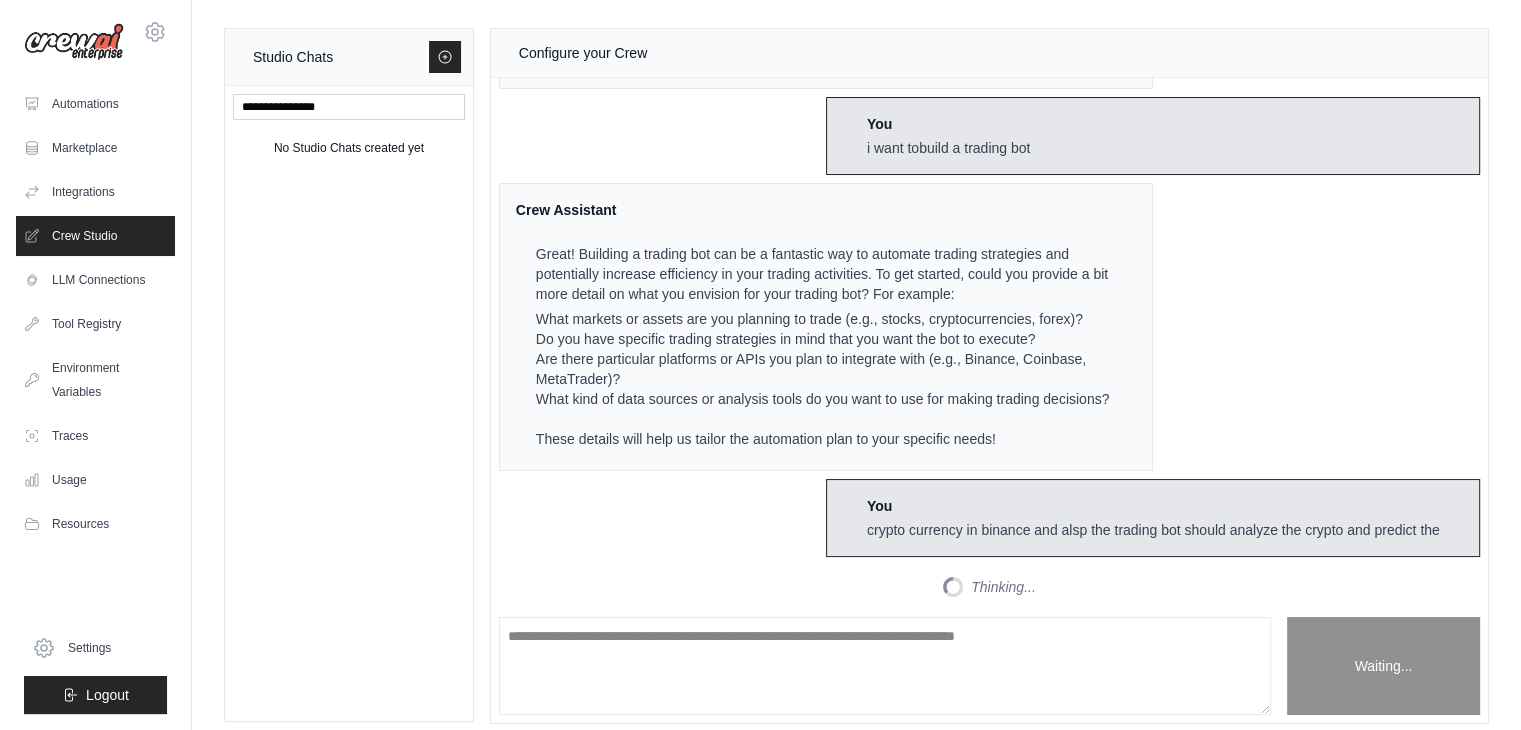 scroll, scrollTop: 1177, scrollLeft: 0, axis: vertical 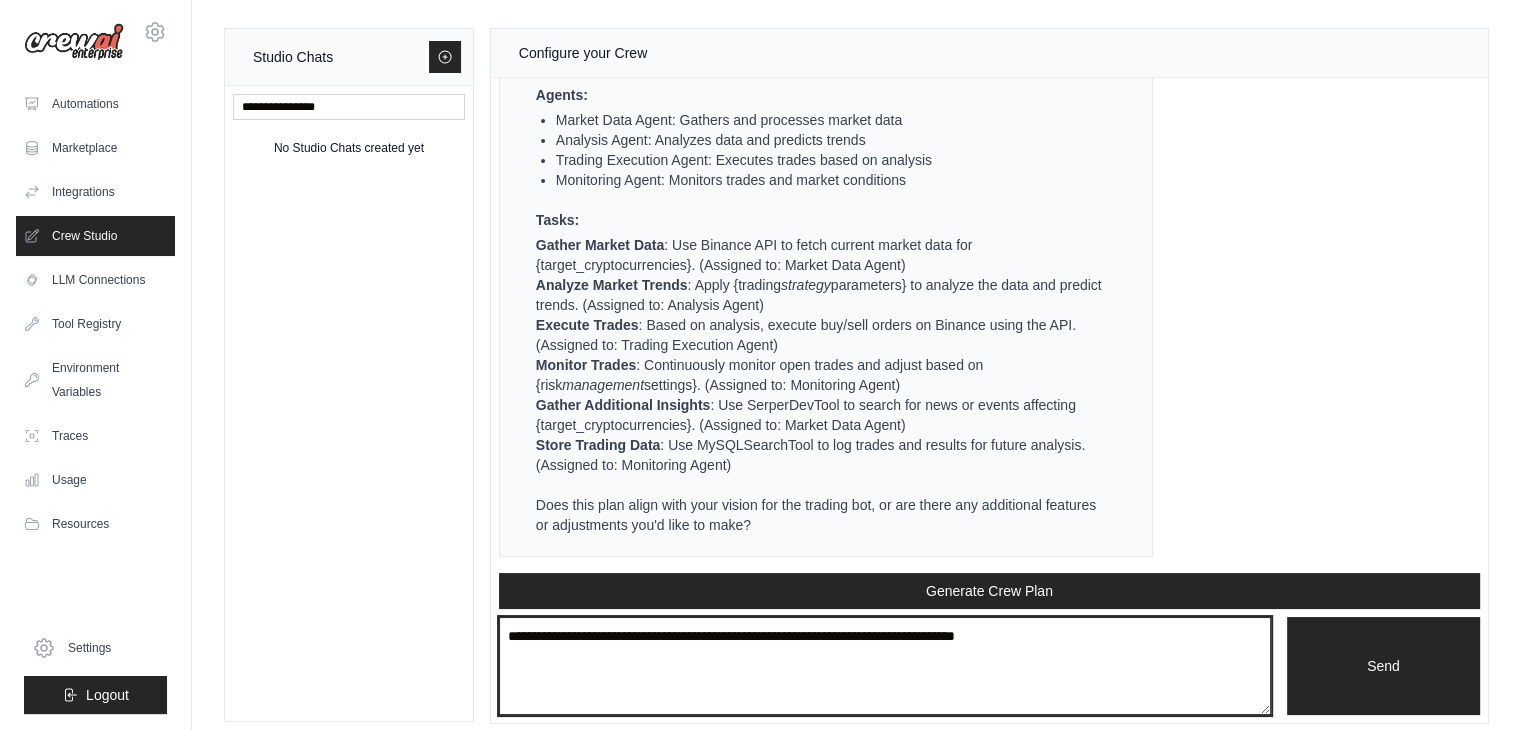 click at bounding box center [885, 666] 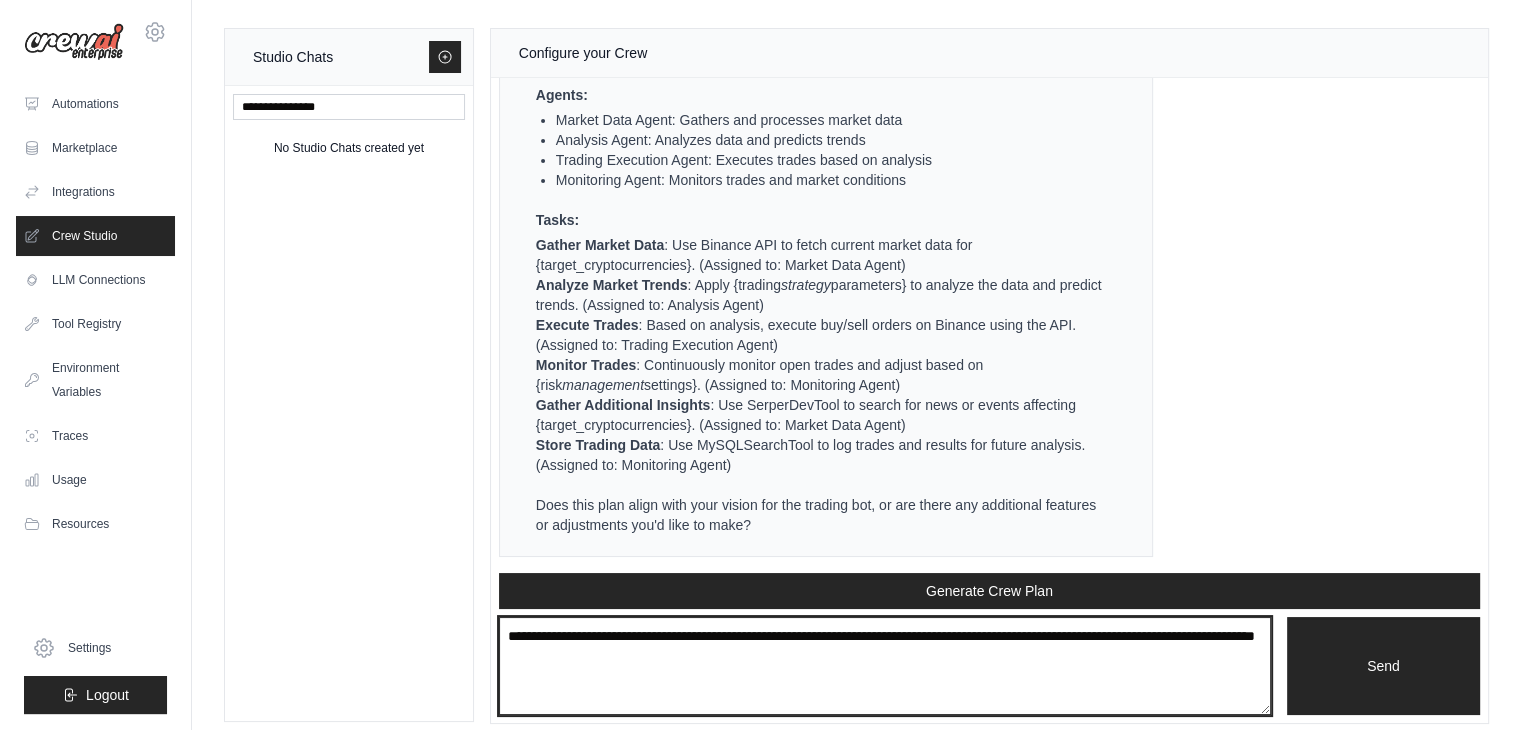 type on "**********" 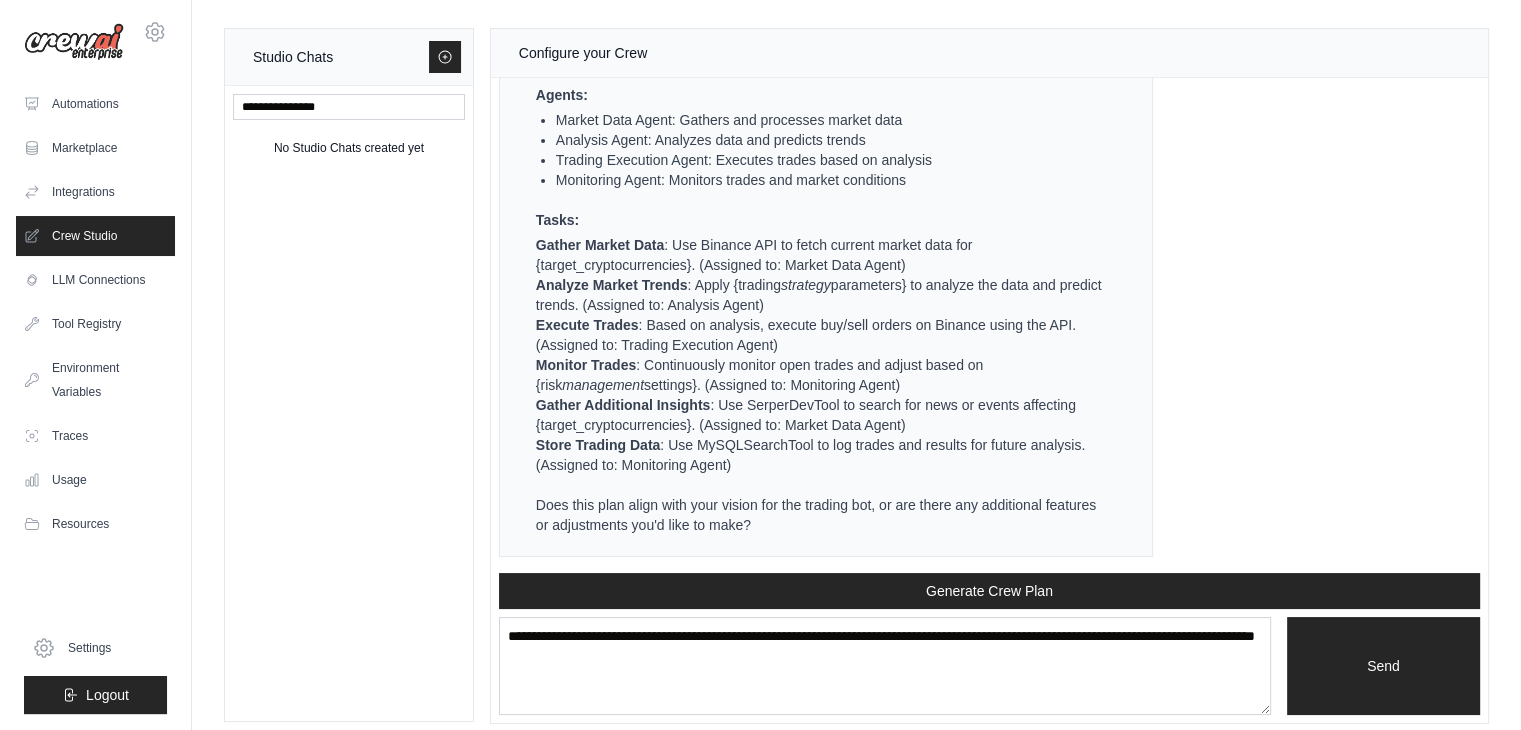 type 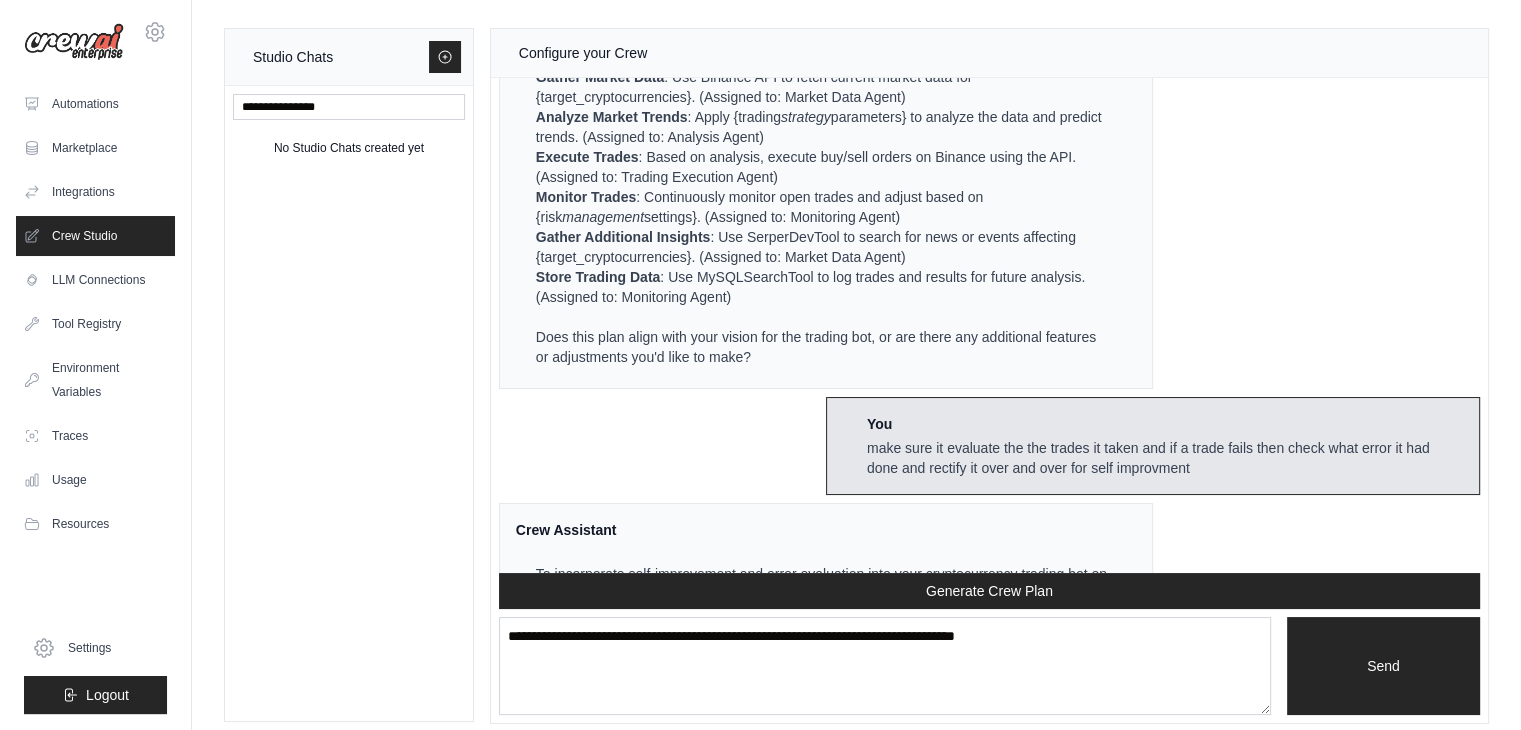 scroll, scrollTop: 2453, scrollLeft: 0, axis: vertical 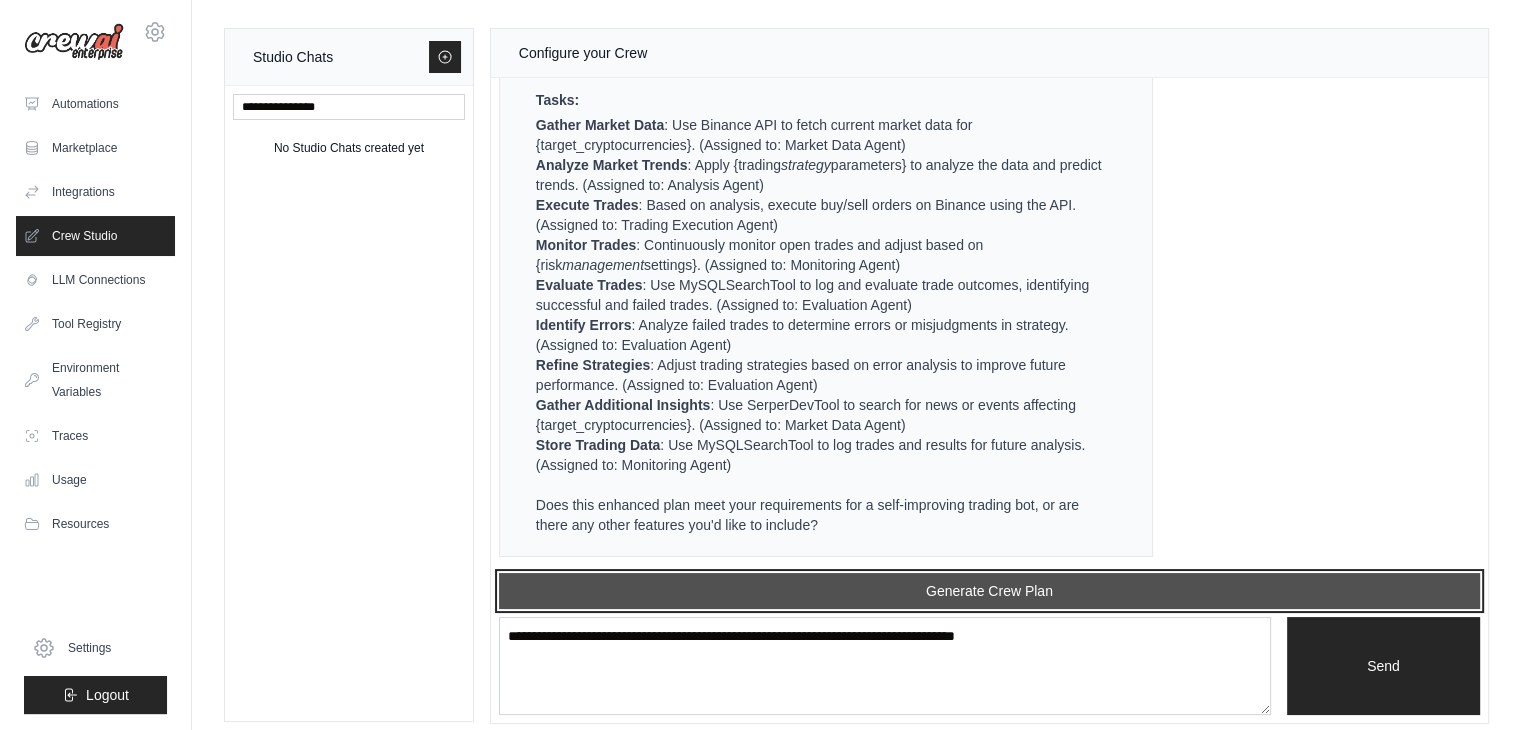 click on "Generate Crew Plan" at bounding box center [989, 591] 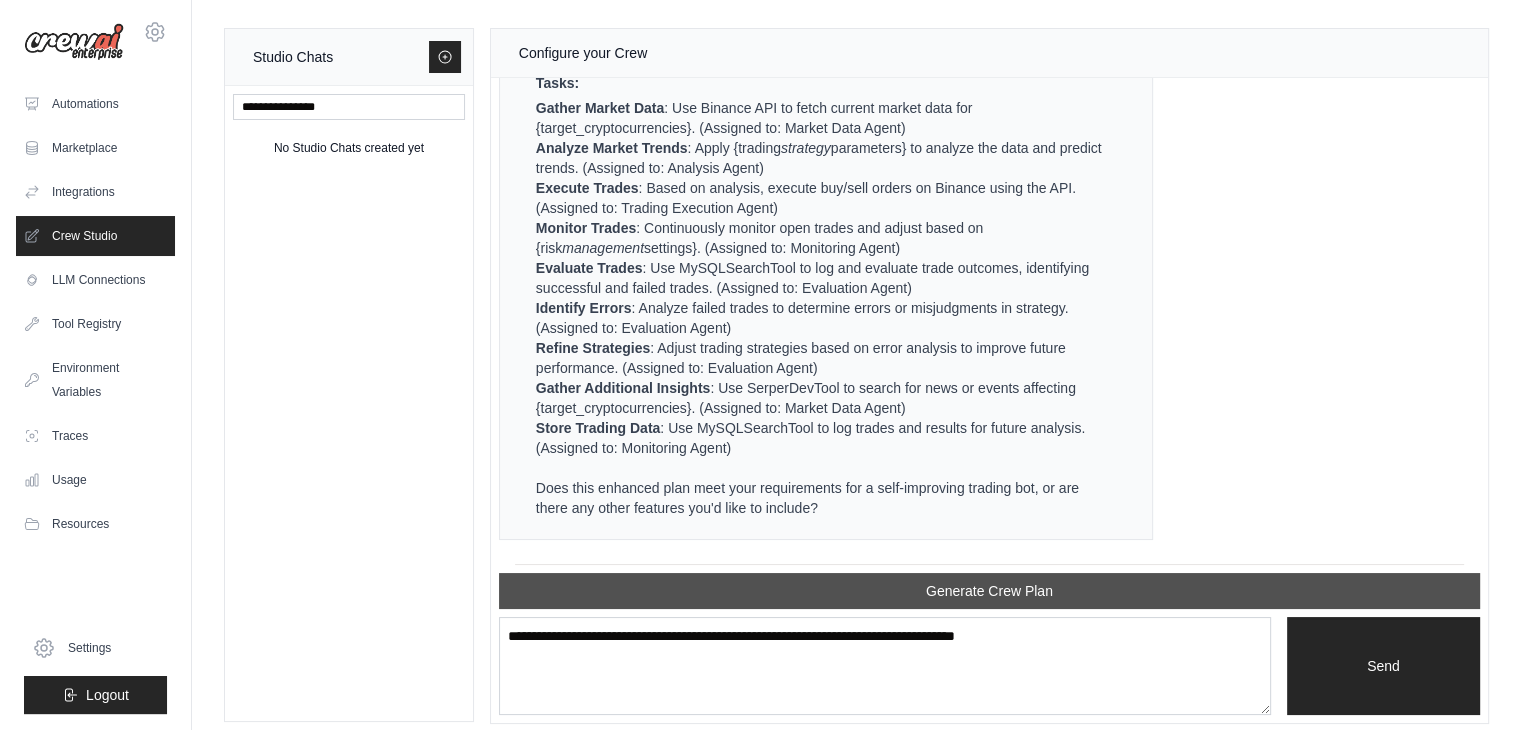 scroll, scrollTop: 3613, scrollLeft: 0, axis: vertical 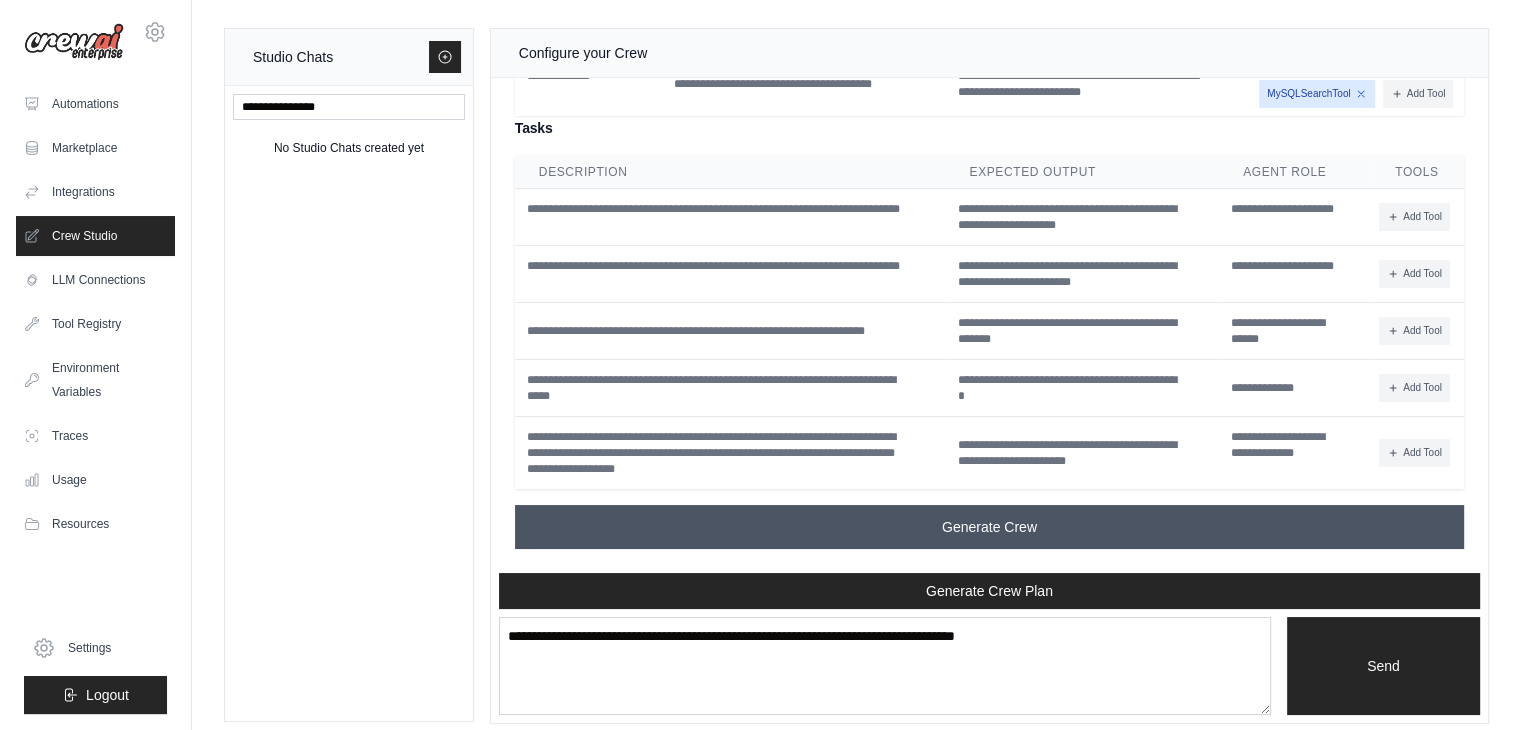 click on "Generate Crew" at bounding box center (989, 527) 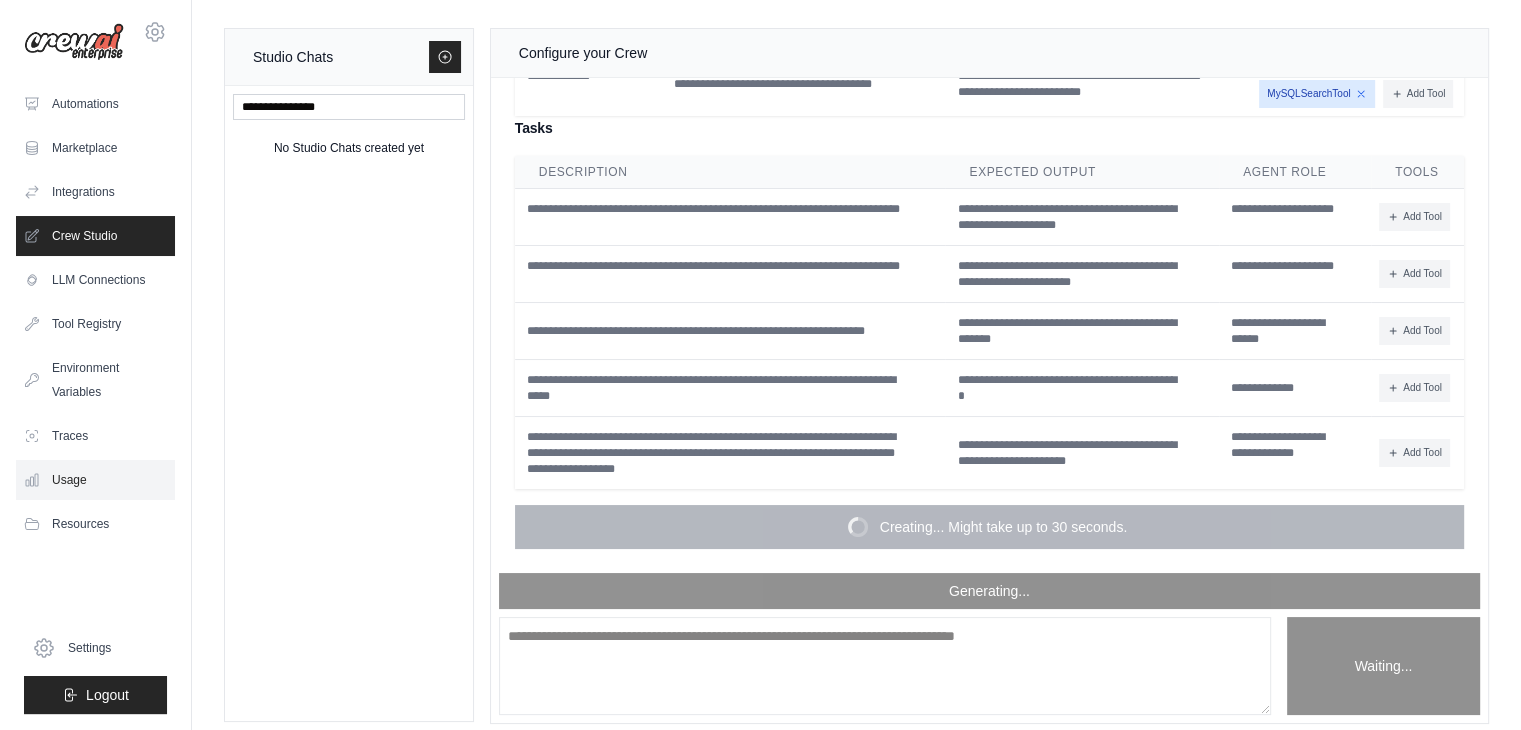 click on "Usage" at bounding box center (95, 480) 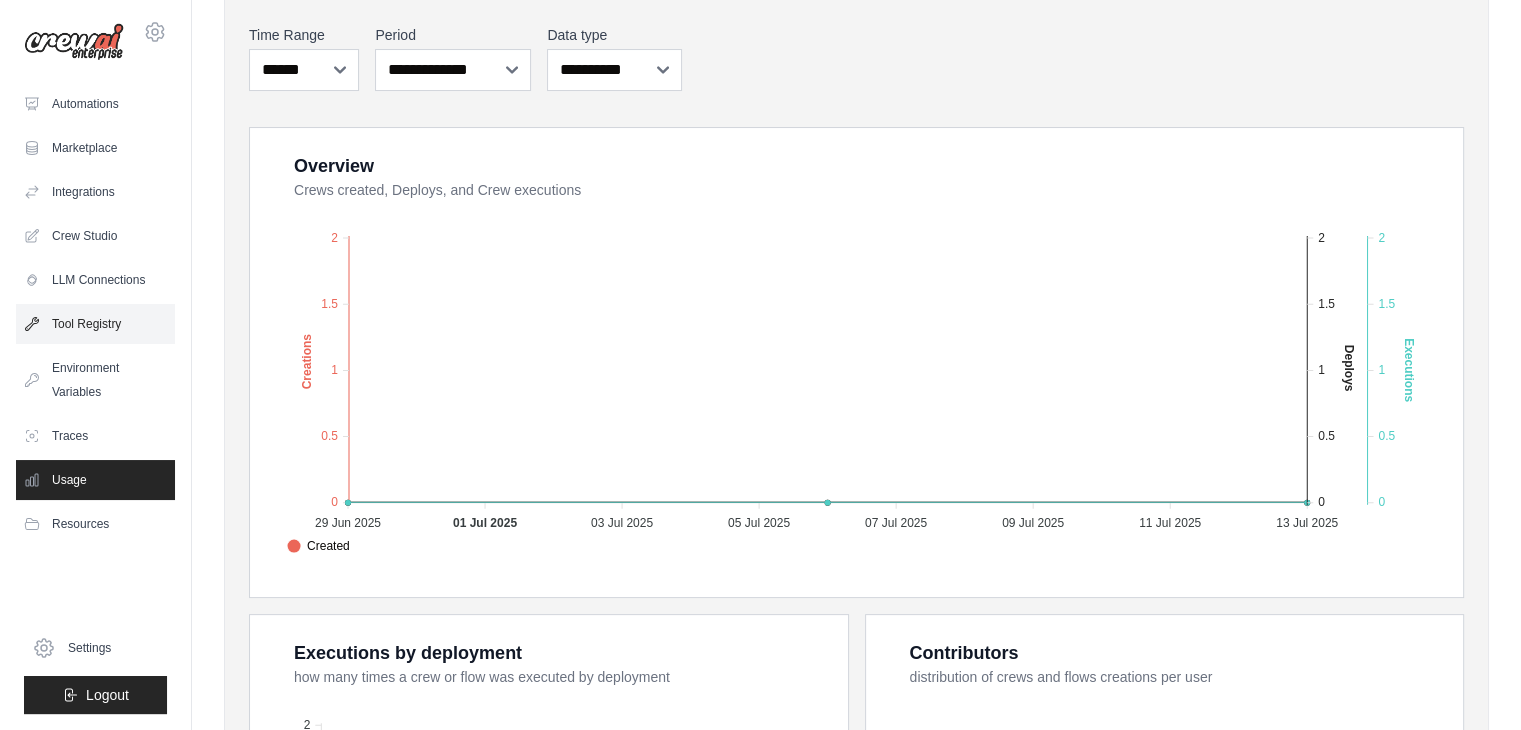 scroll, scrollTop: 245, scrollLeft: 0, axis: vertical 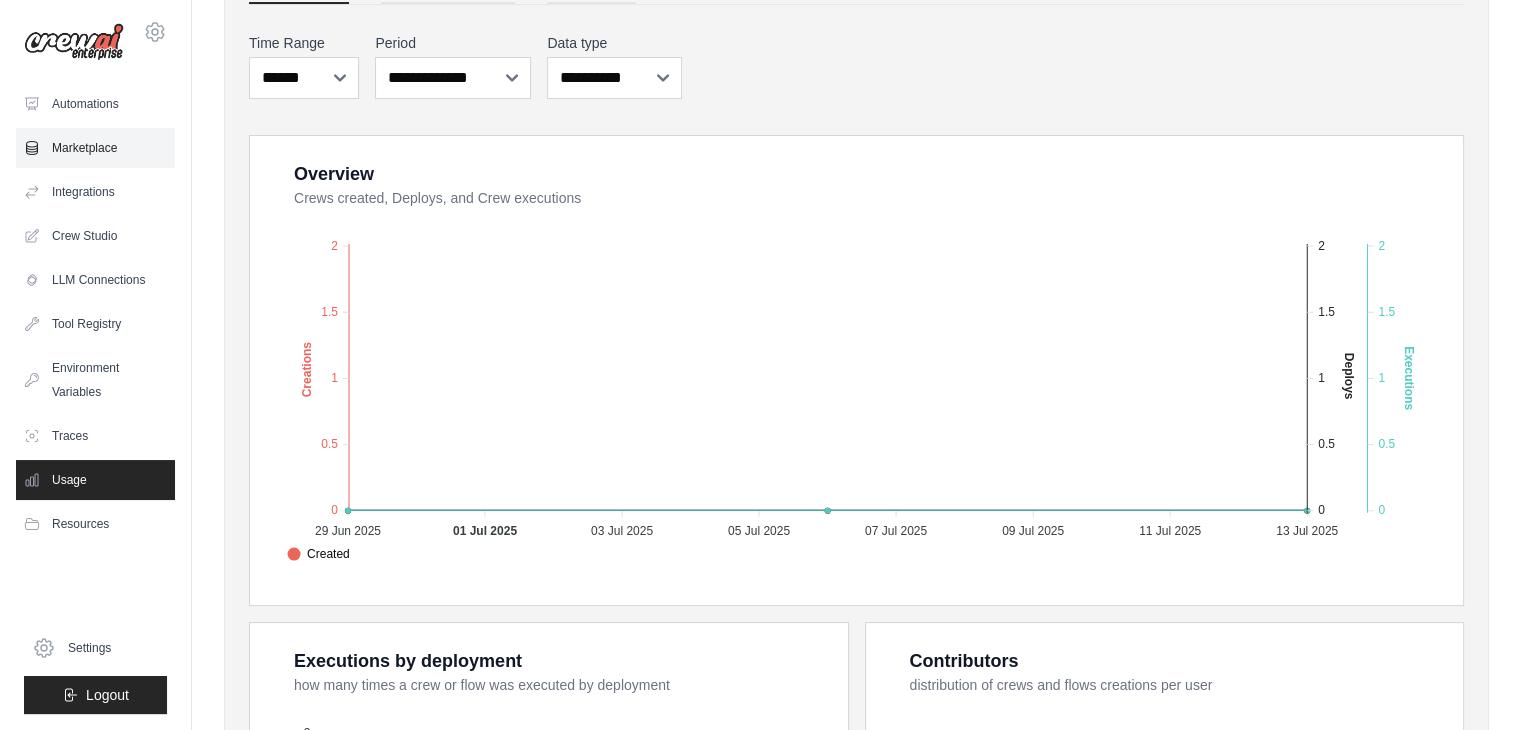 click on "Marketplace" at bounding box center [95, 148] 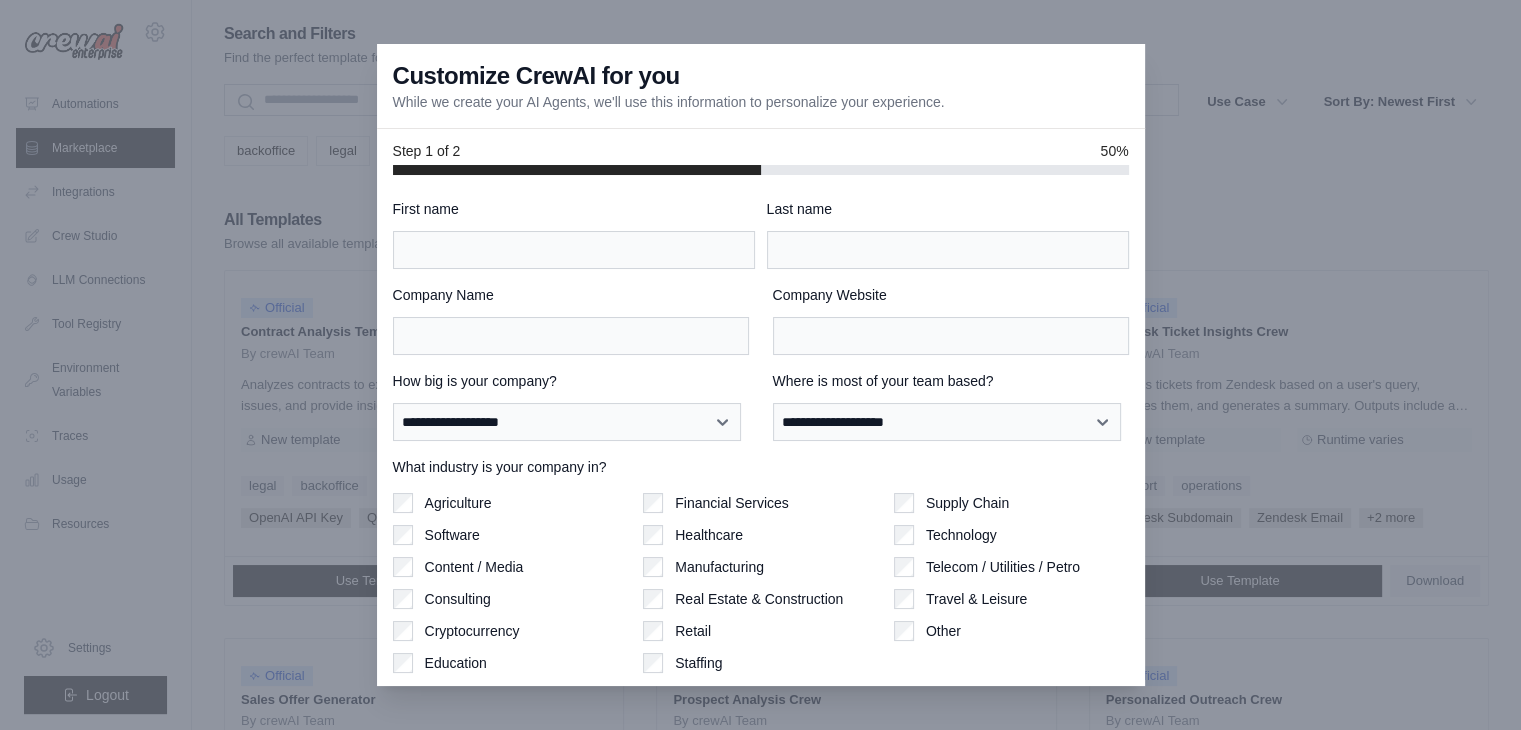 click at bounding box center (760, 365) 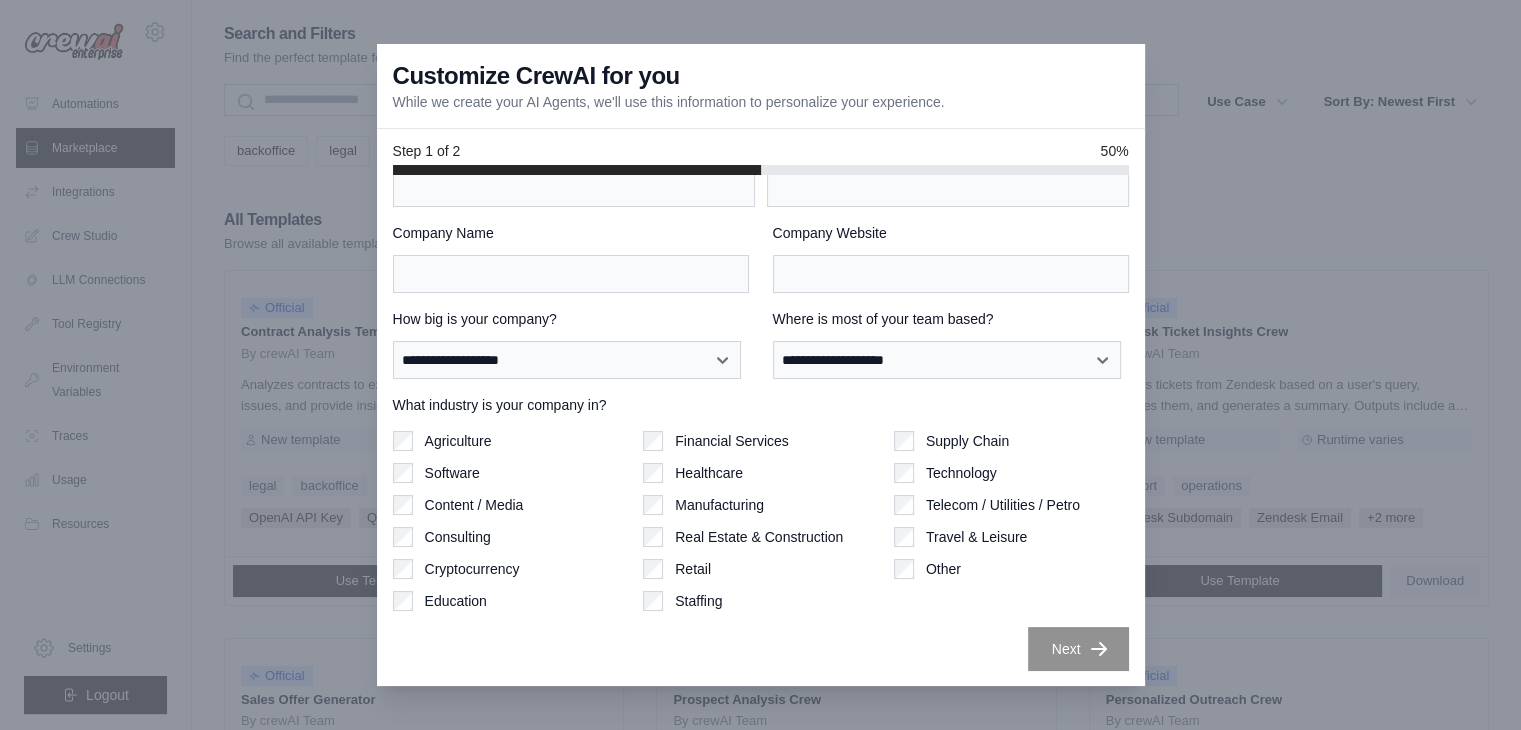 click at bounding box center [760, 365] 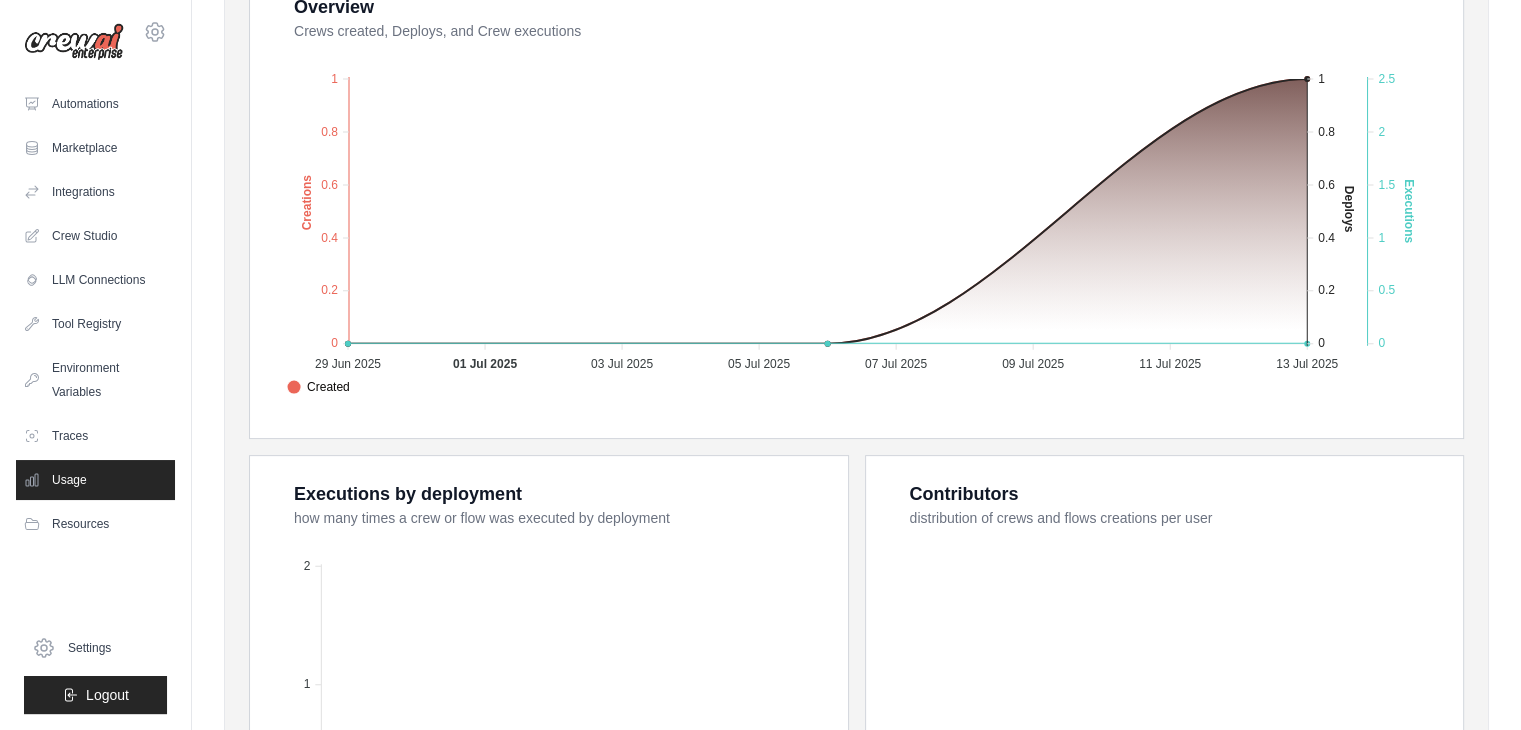 scroll, scrollTop: 409, scrollLeft: 0, axis: vertical 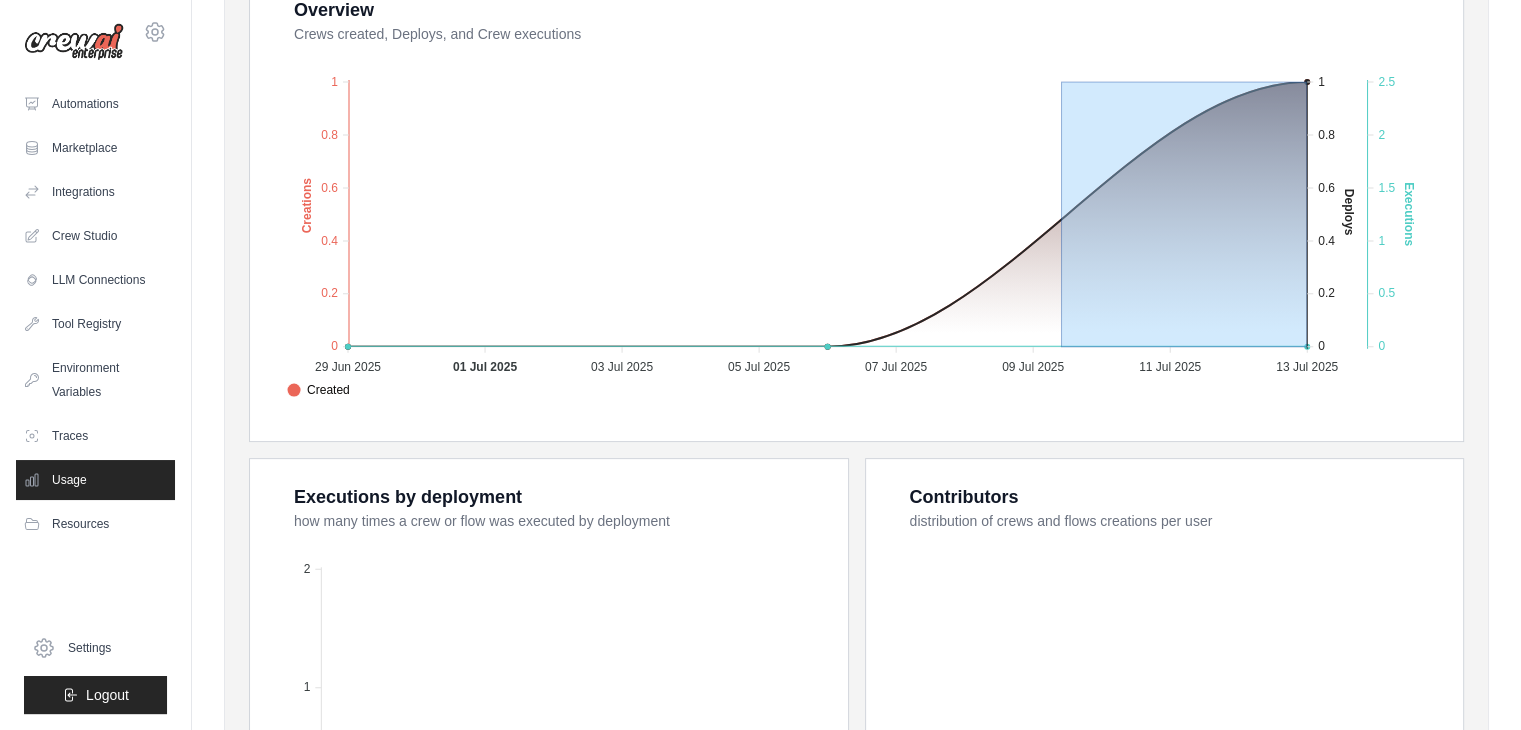 drag, startPoint x: 1062, startPoint y: 216, endPoint x: 1306, endPoint y: 69, distance: 284.85962 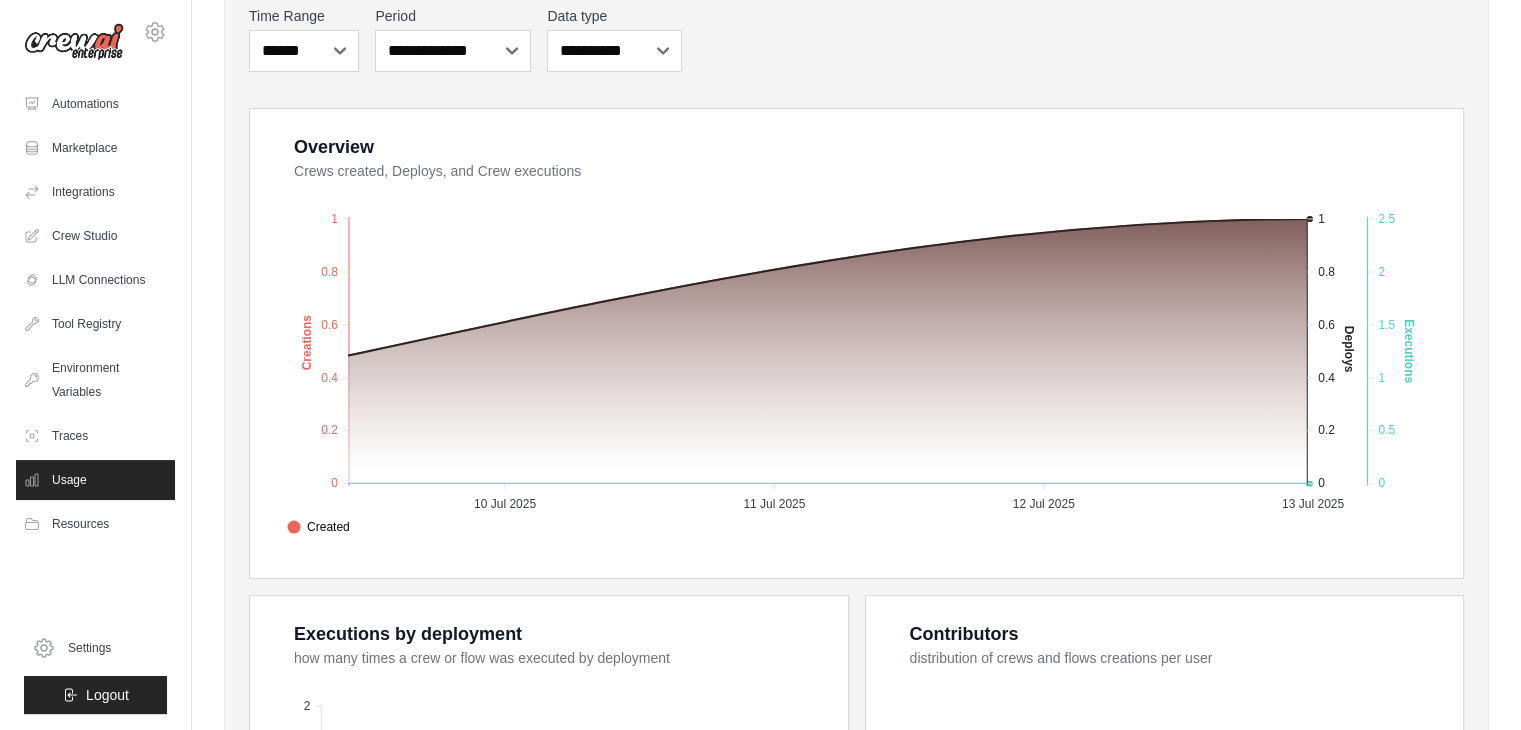 scroll, scrollTop: 240, scrollLeft: 0, axis: vertical 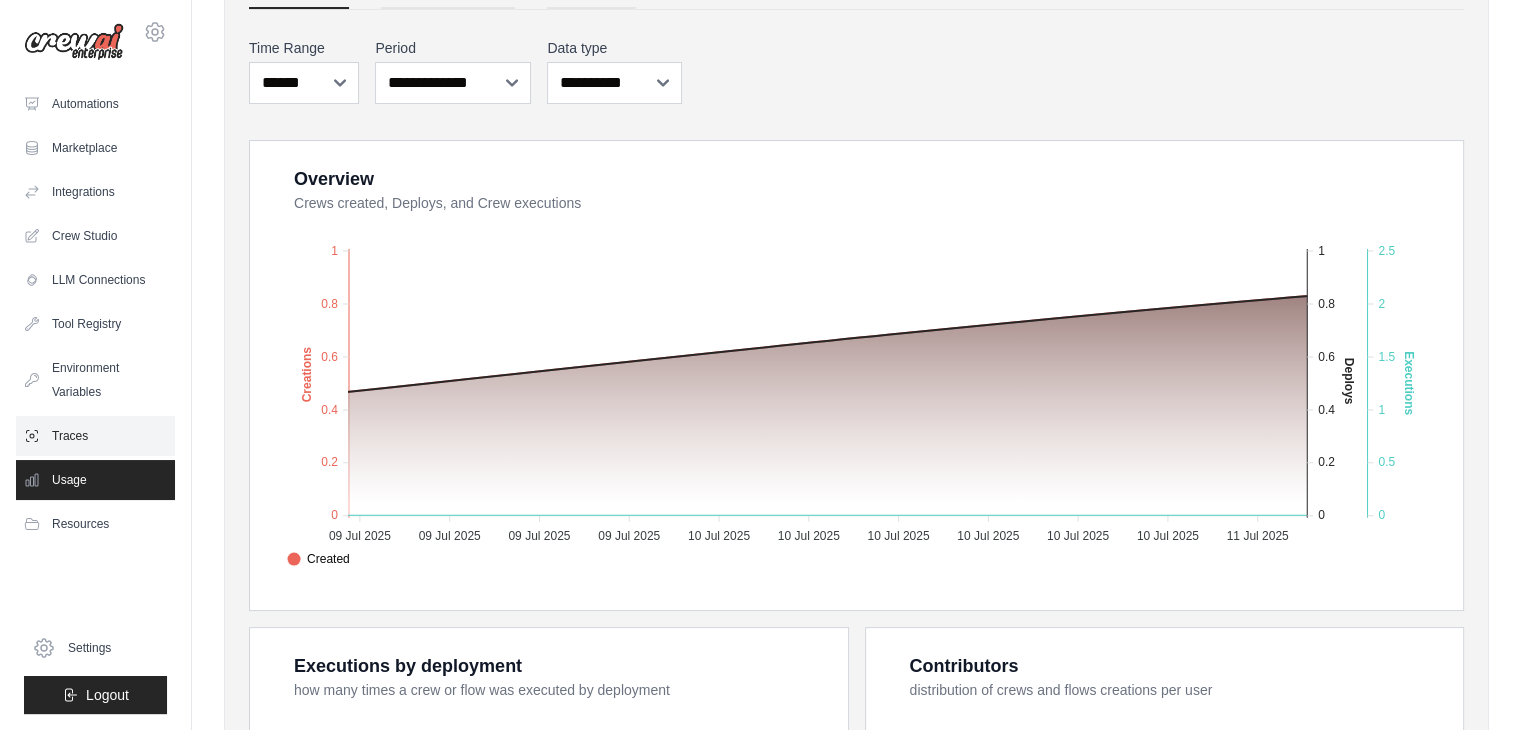 click on "Traces" at bounding box center (95, 436) 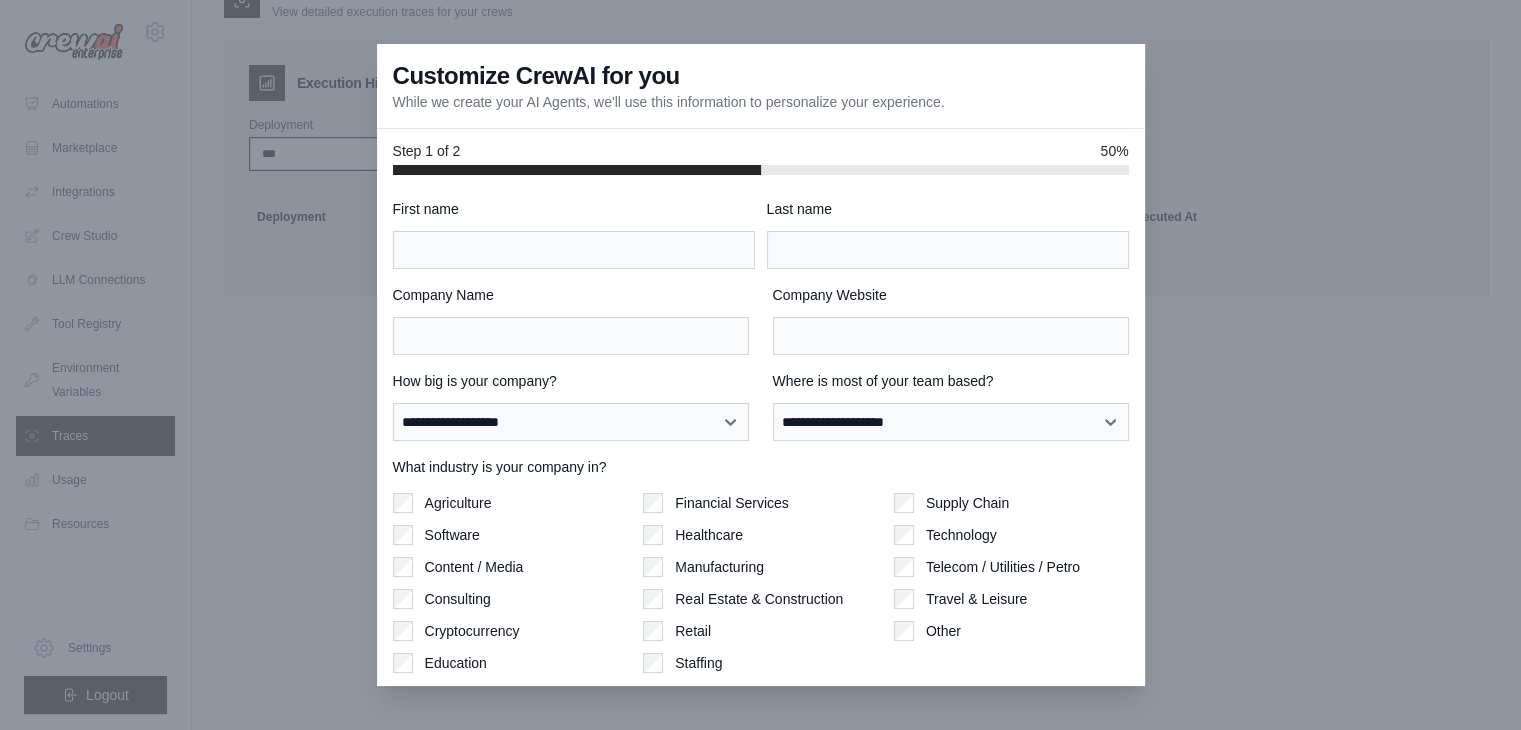 scroll, scrollTop: 0, scrollLeft: 0, axis: both 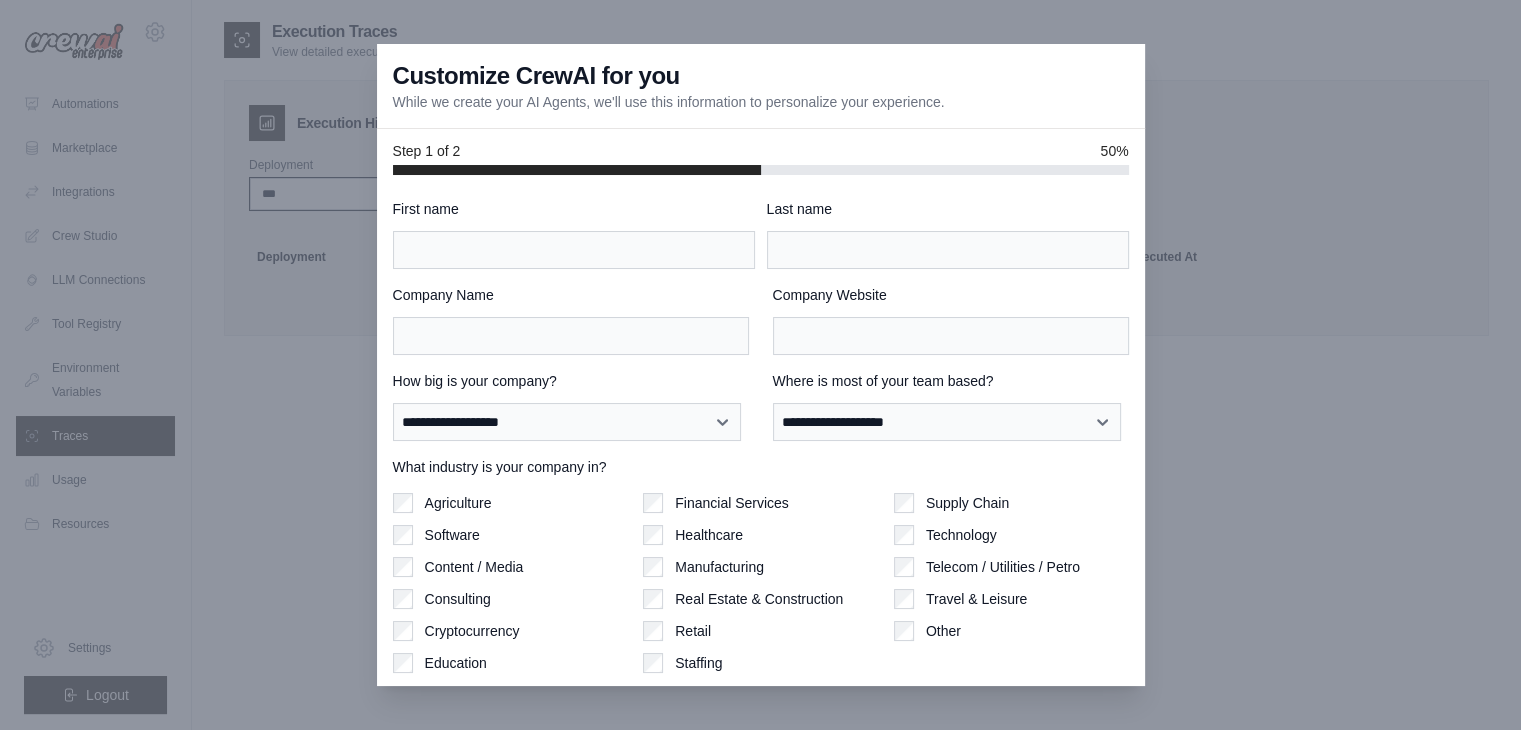 click at bounding box center (760, 365) 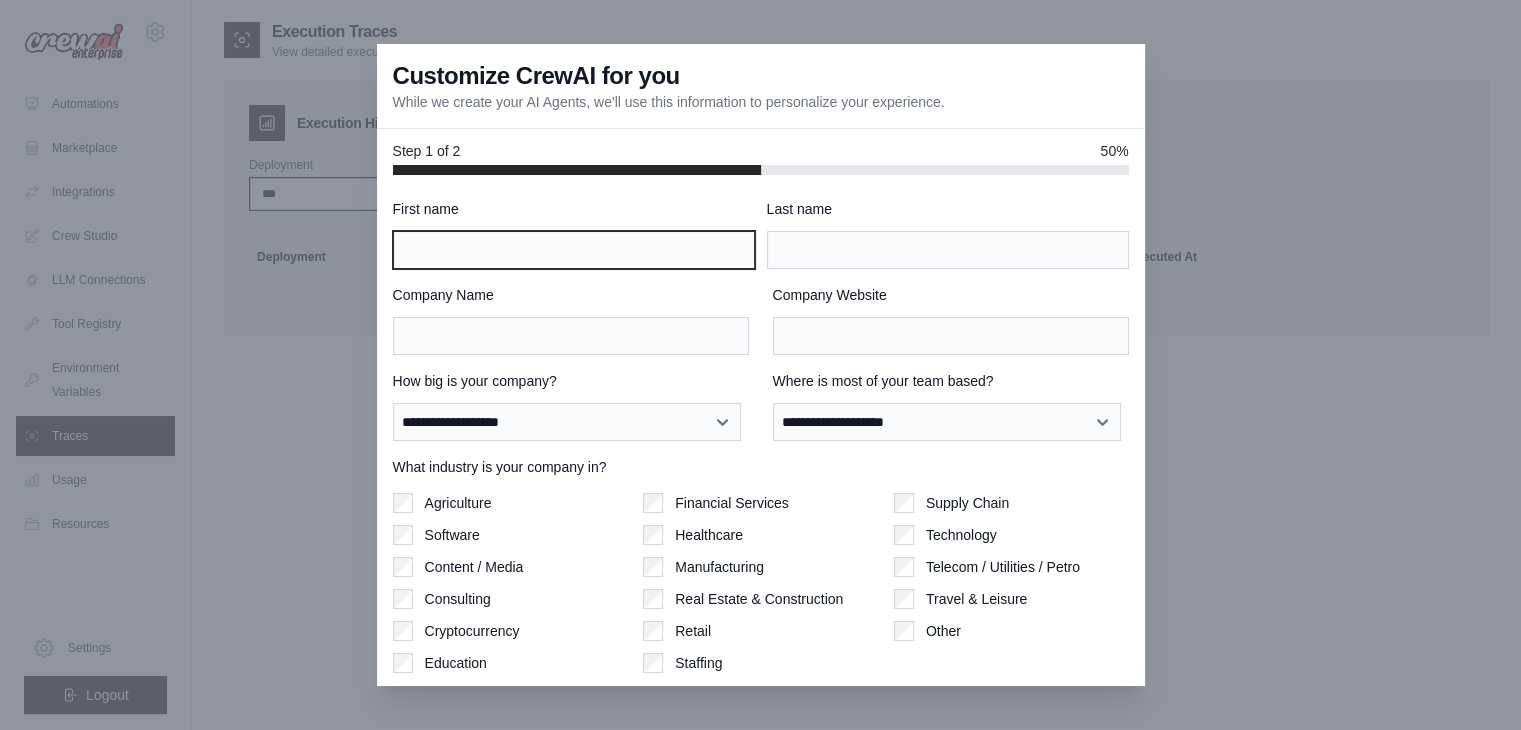 click on "First name" at bounding box center [574, 250] 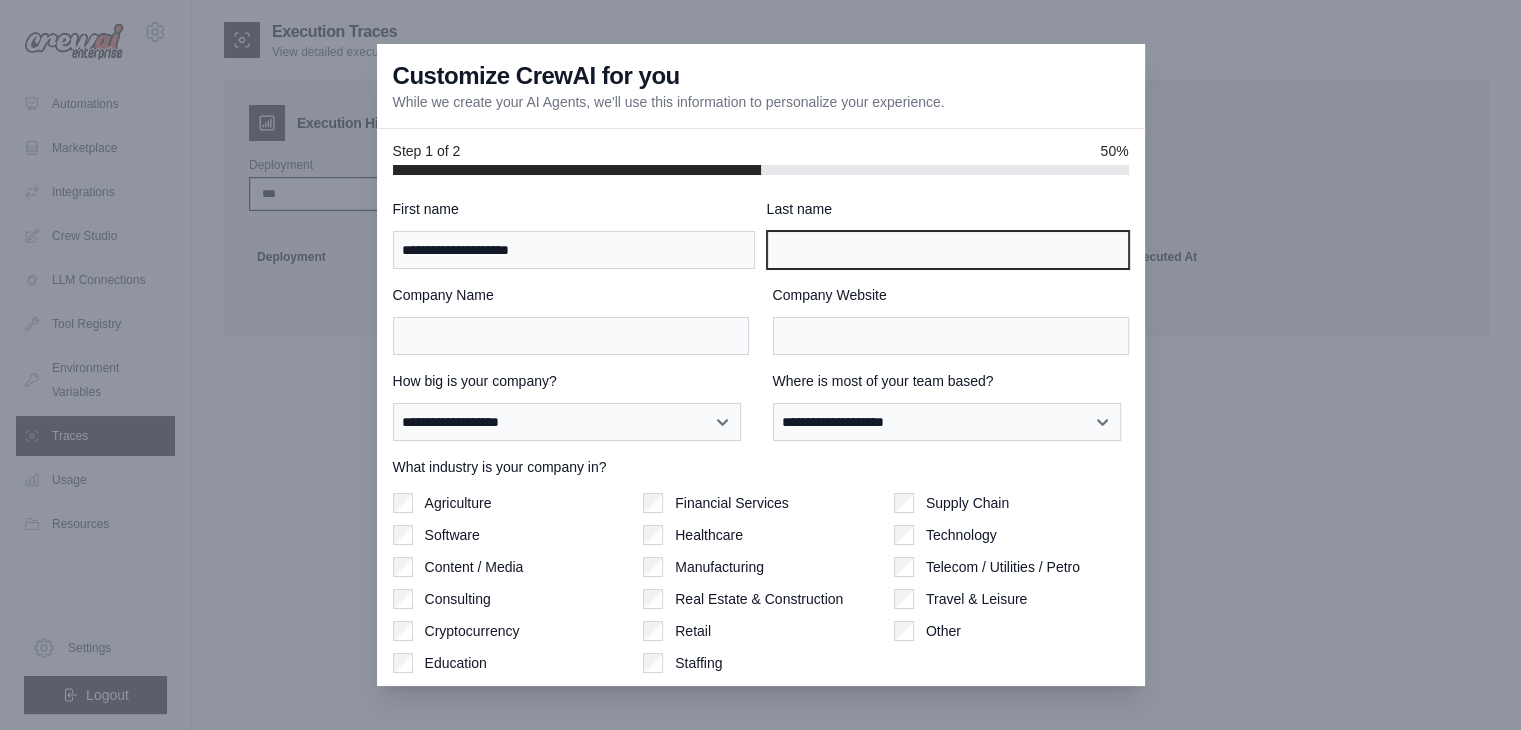 type on "******" 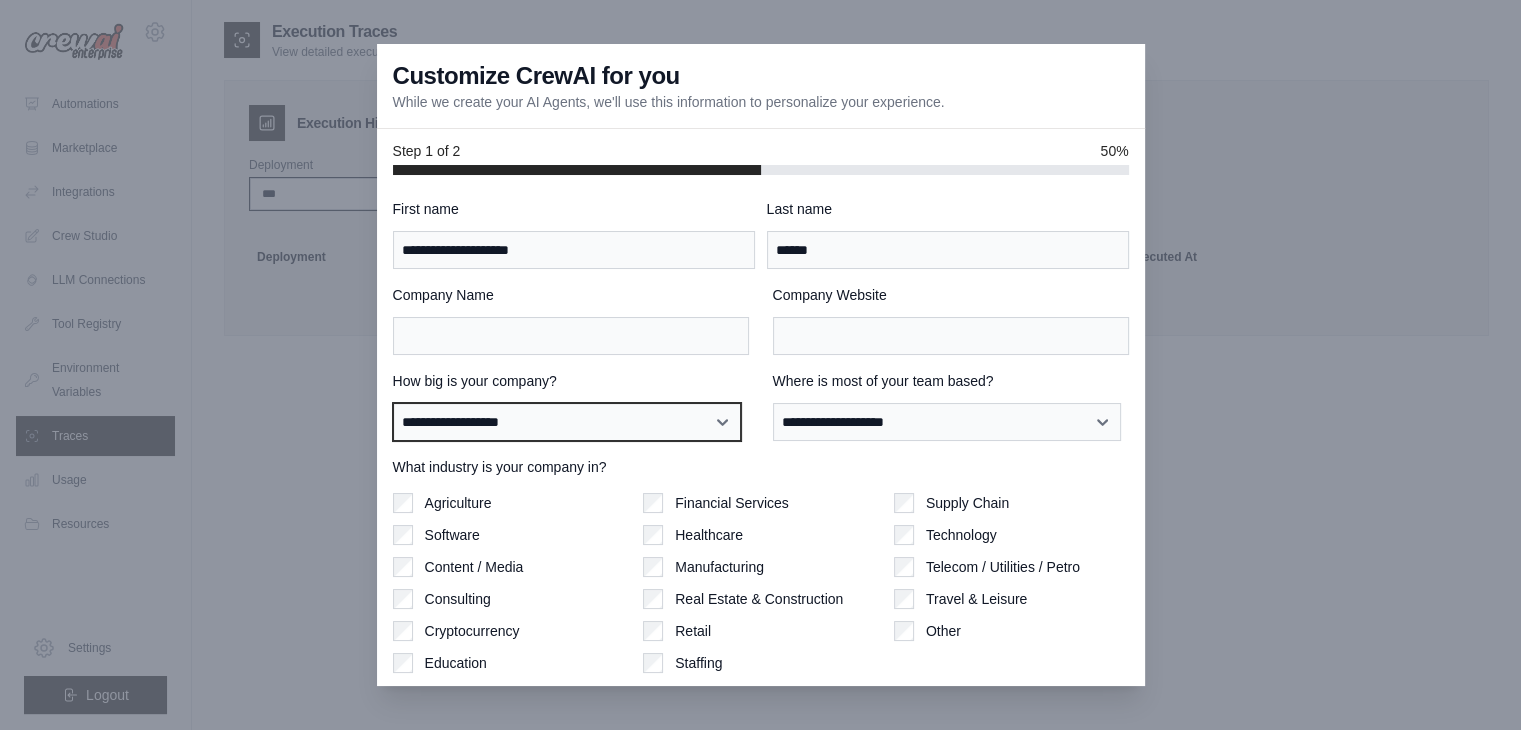 click on "**********" at bounding box center (567, 422) 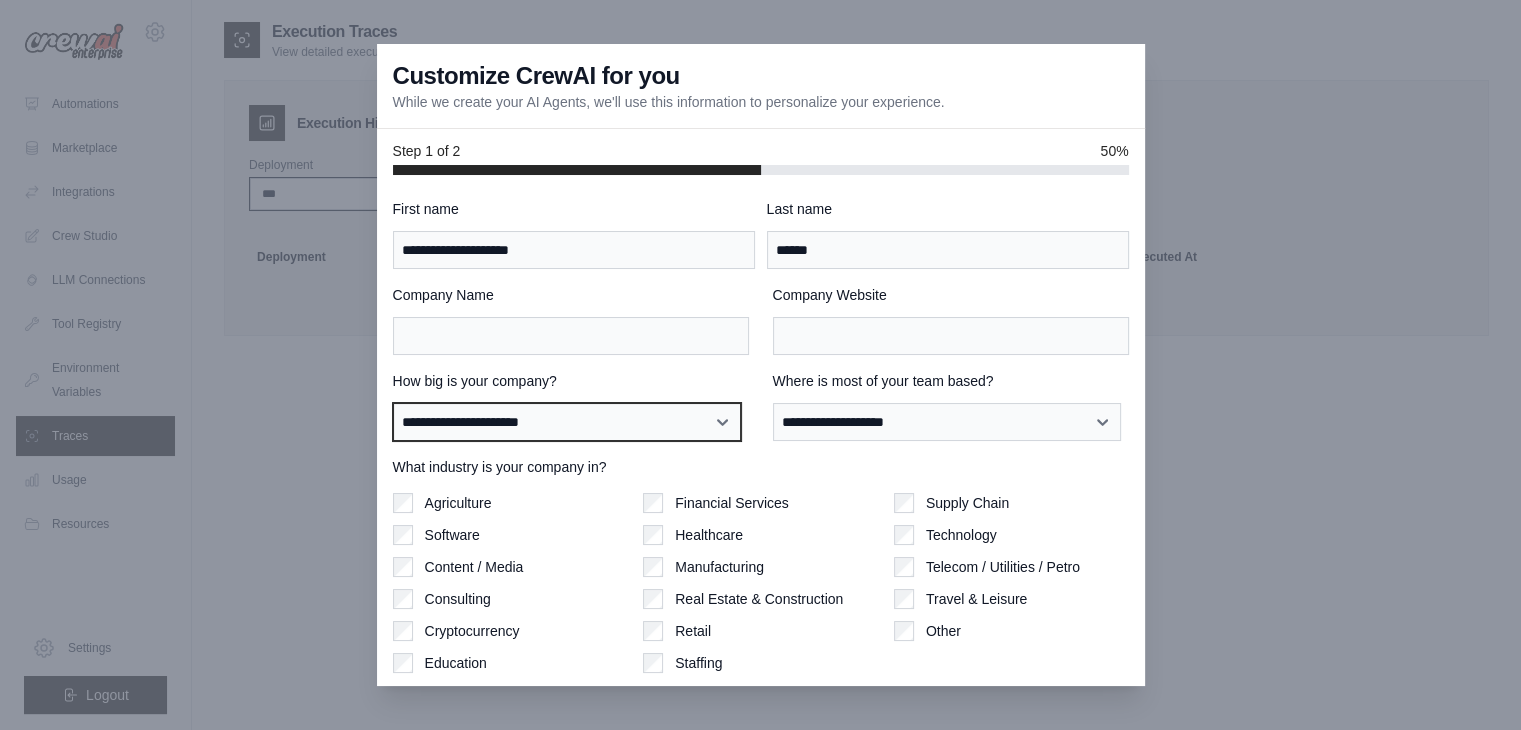 click on "**********" at bounding box center (567, 422) 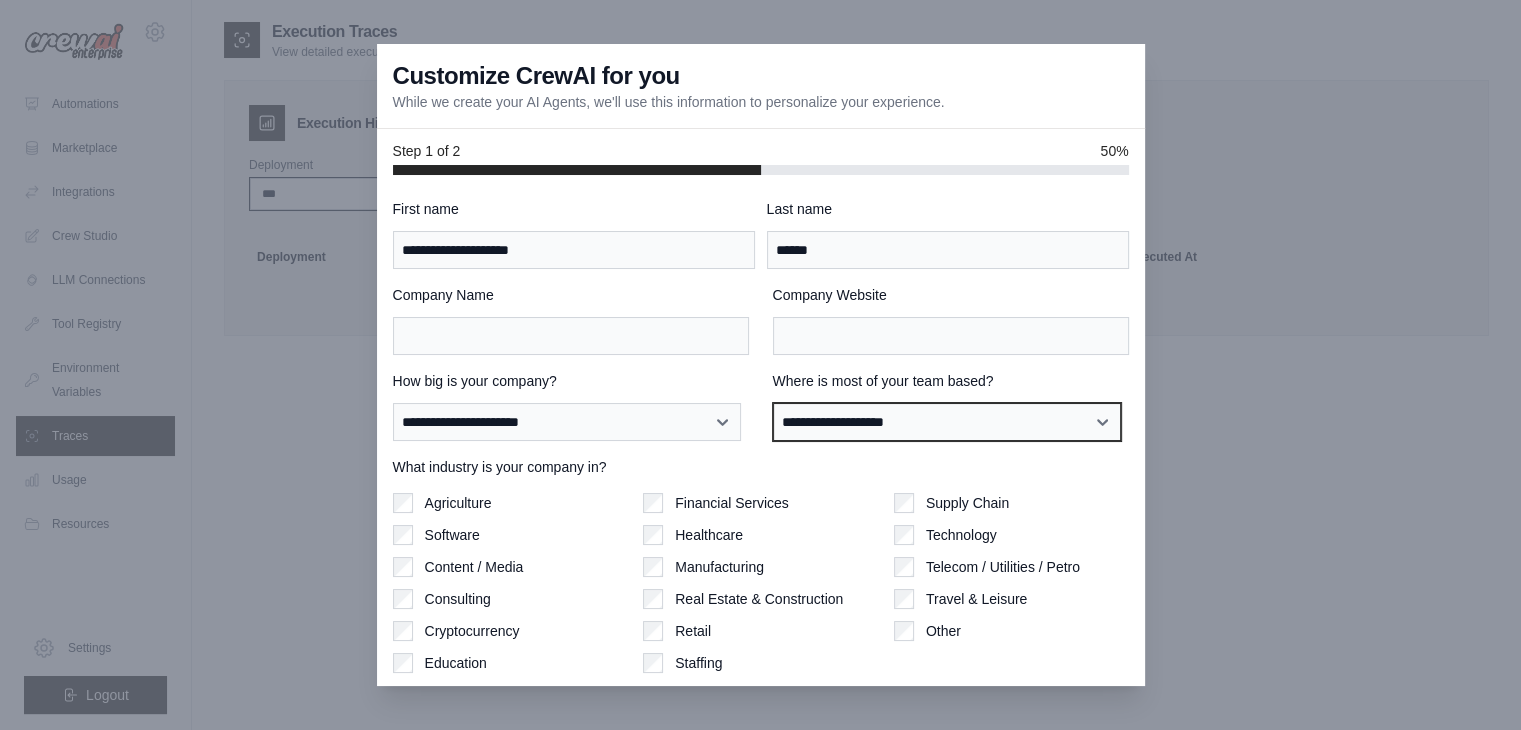 drag, startPoint x: 867, startPoint y: 420, endPoint x: 820, endPoint y: 504, distance: 96.25487 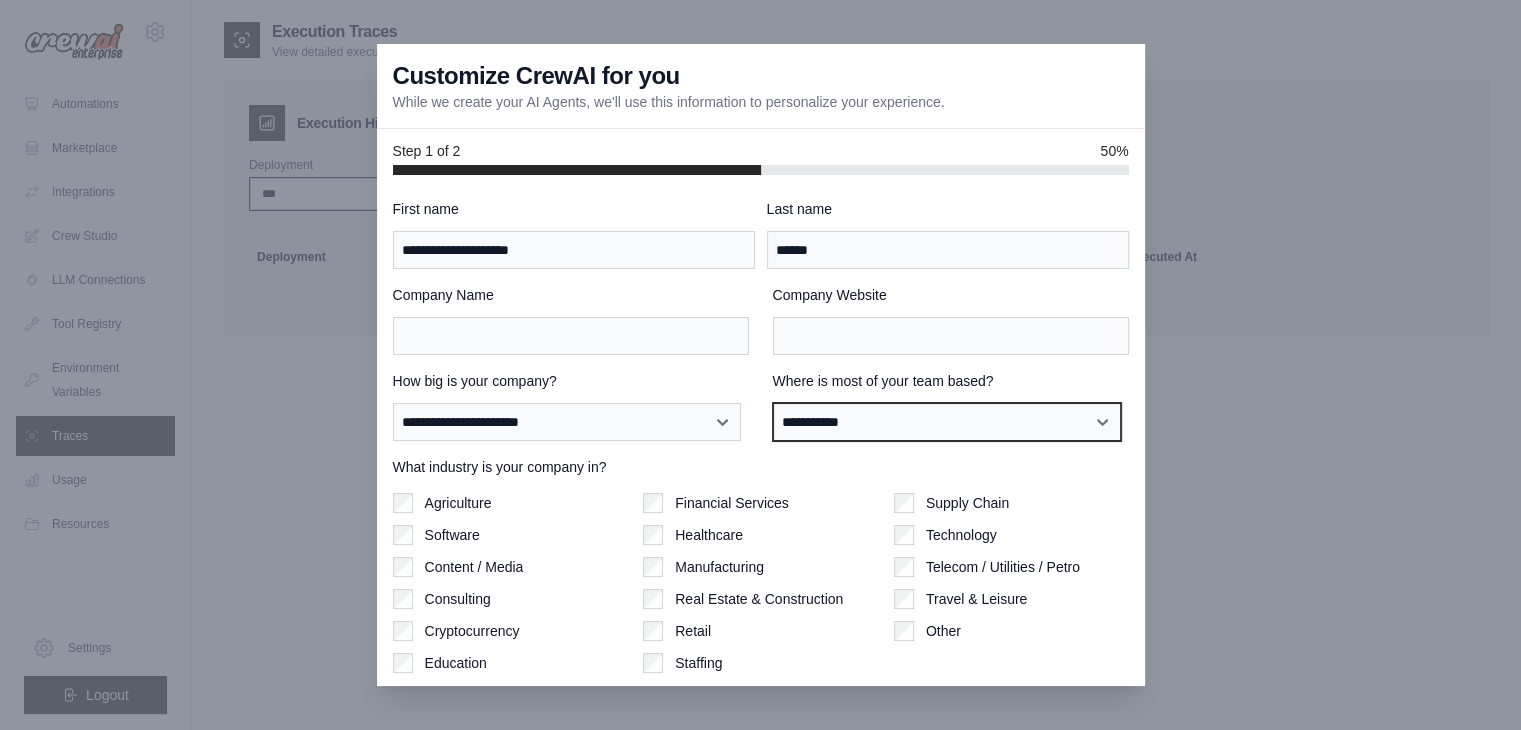 click on "**********" at bounding box center (947, 422) 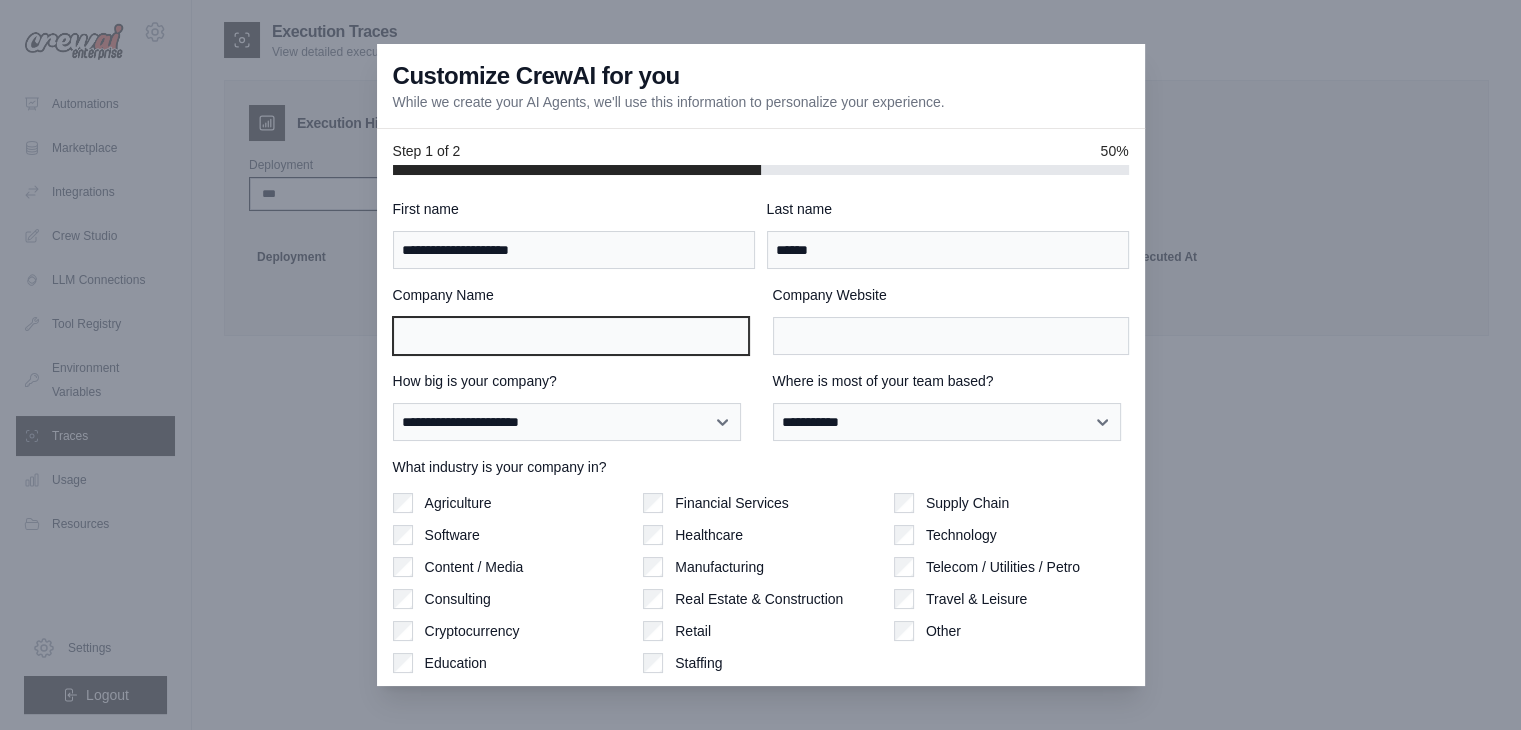 click on "Company Name" at bounding box center [571, 336] 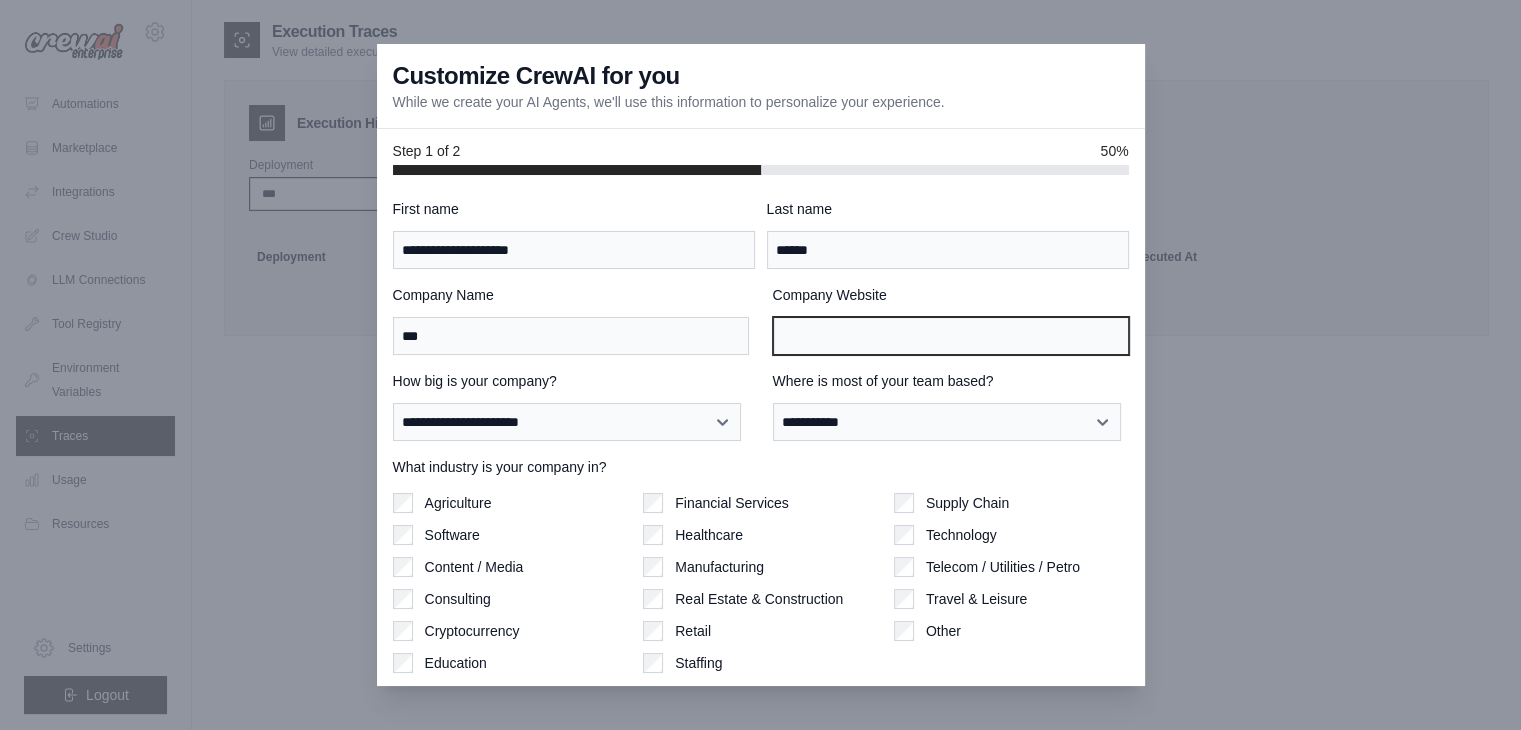 click on "Company Website" at bounding box center (951, 336) 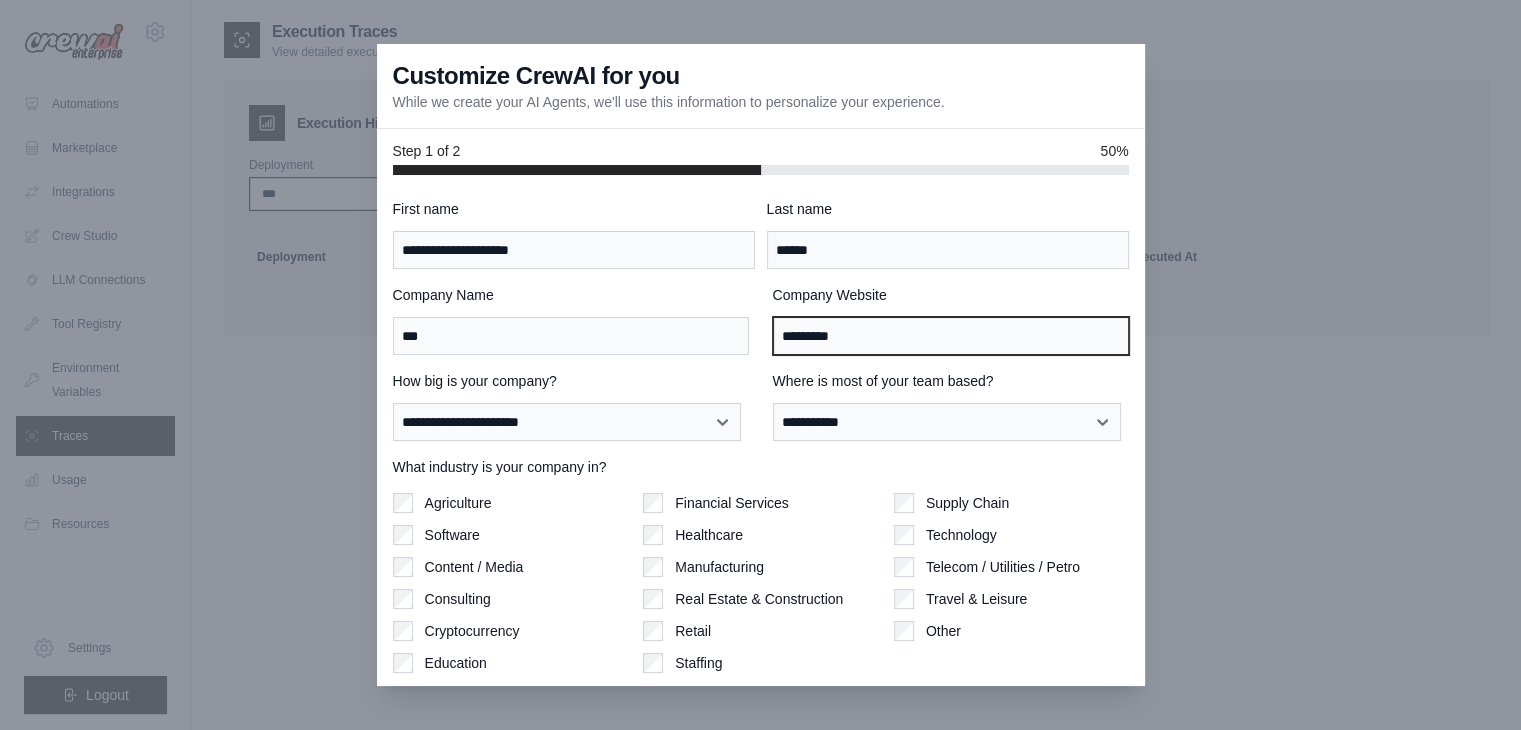 scroll, scrollTop: 62, scrollLeft: 0, axis: vertical 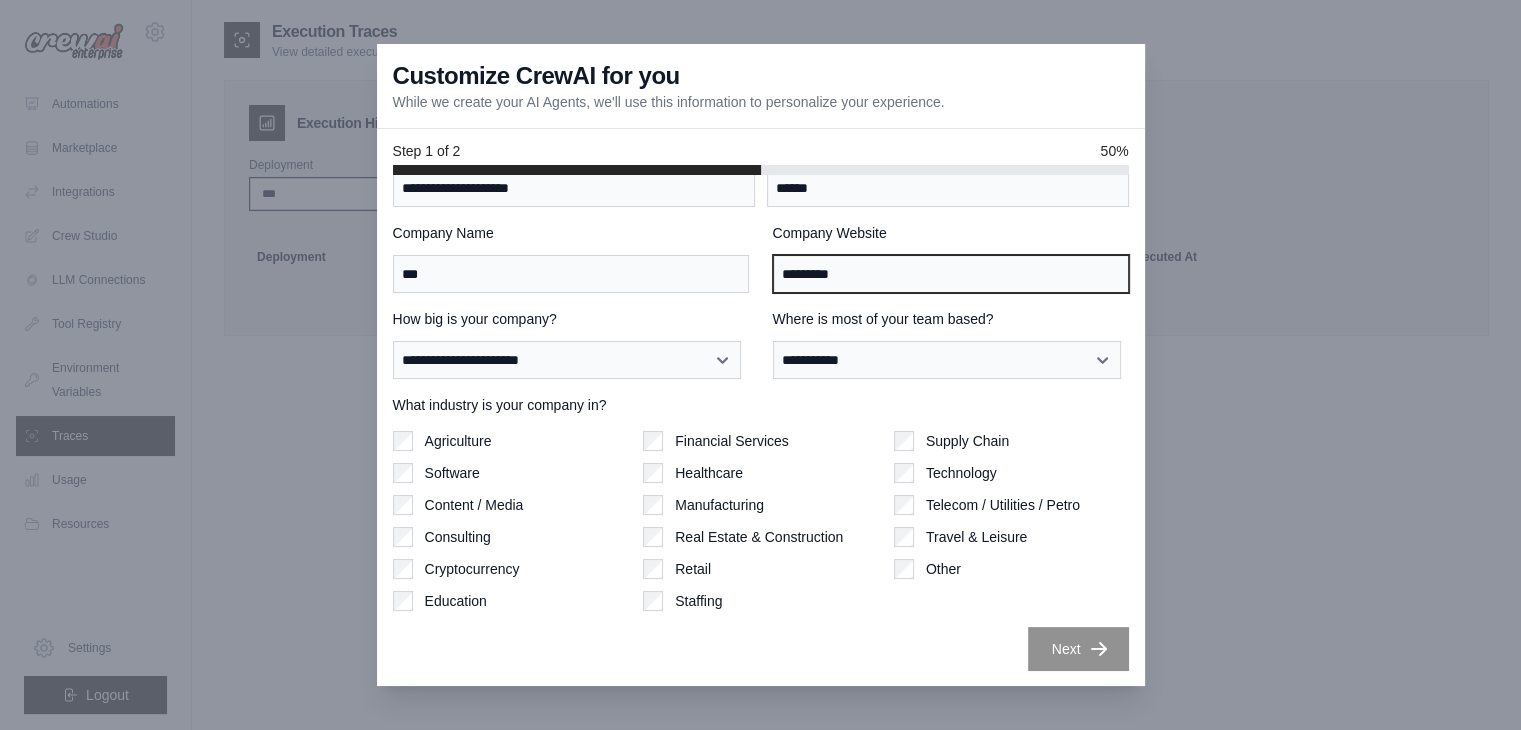 type on "*********" 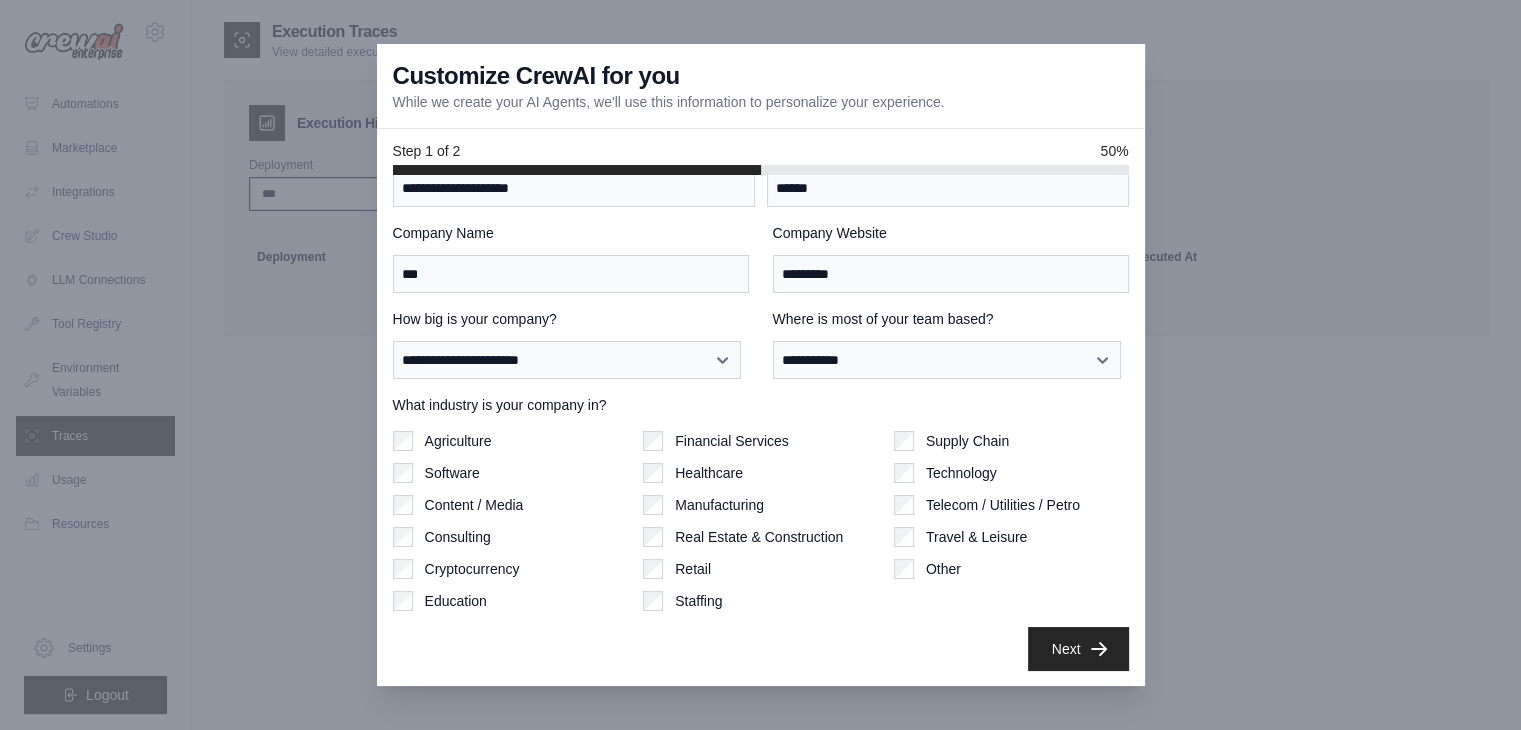click on "Next" at bounding box center (1078, 649) 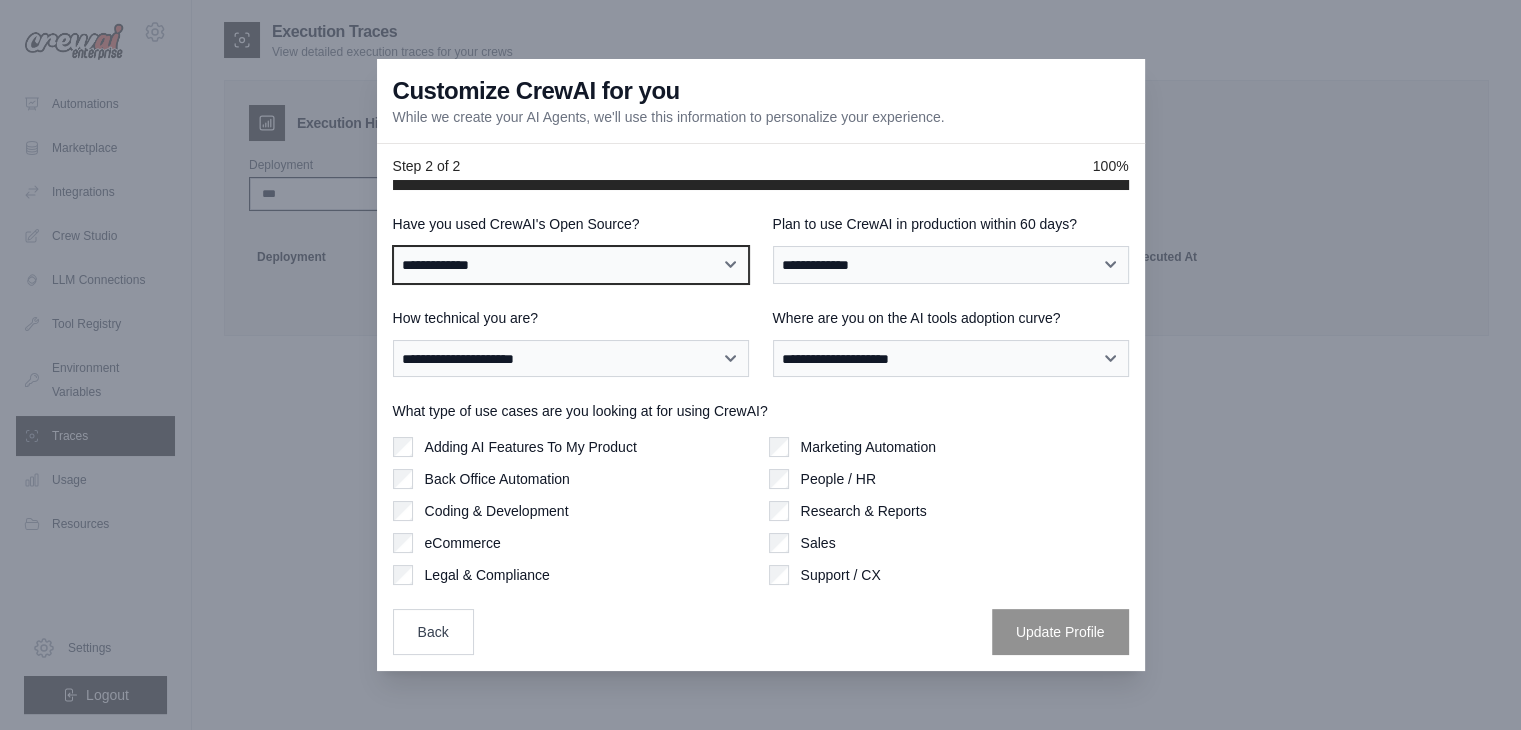 click on "**********" at bounding box center (571, 265) 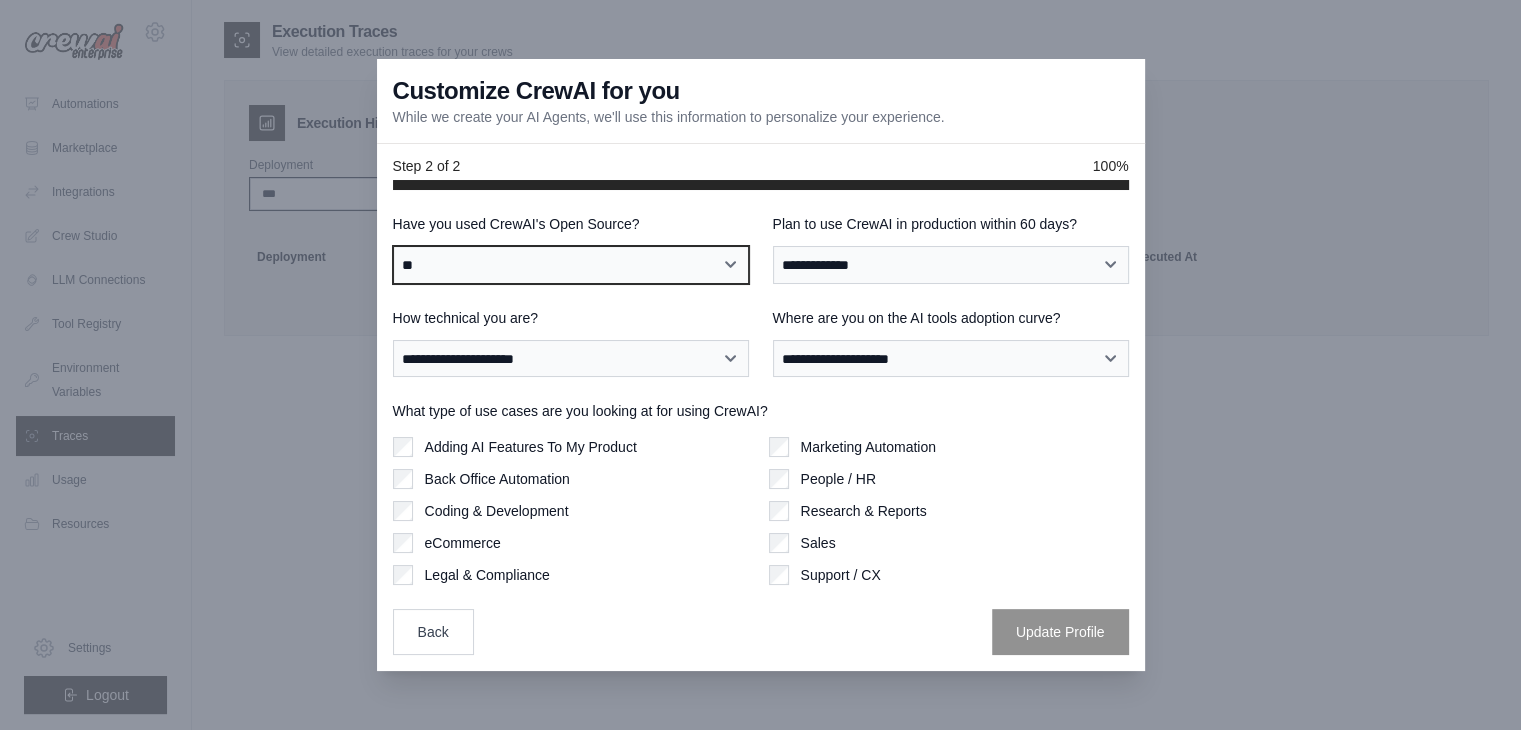 click on "**********" at bounding box center (571, 265) 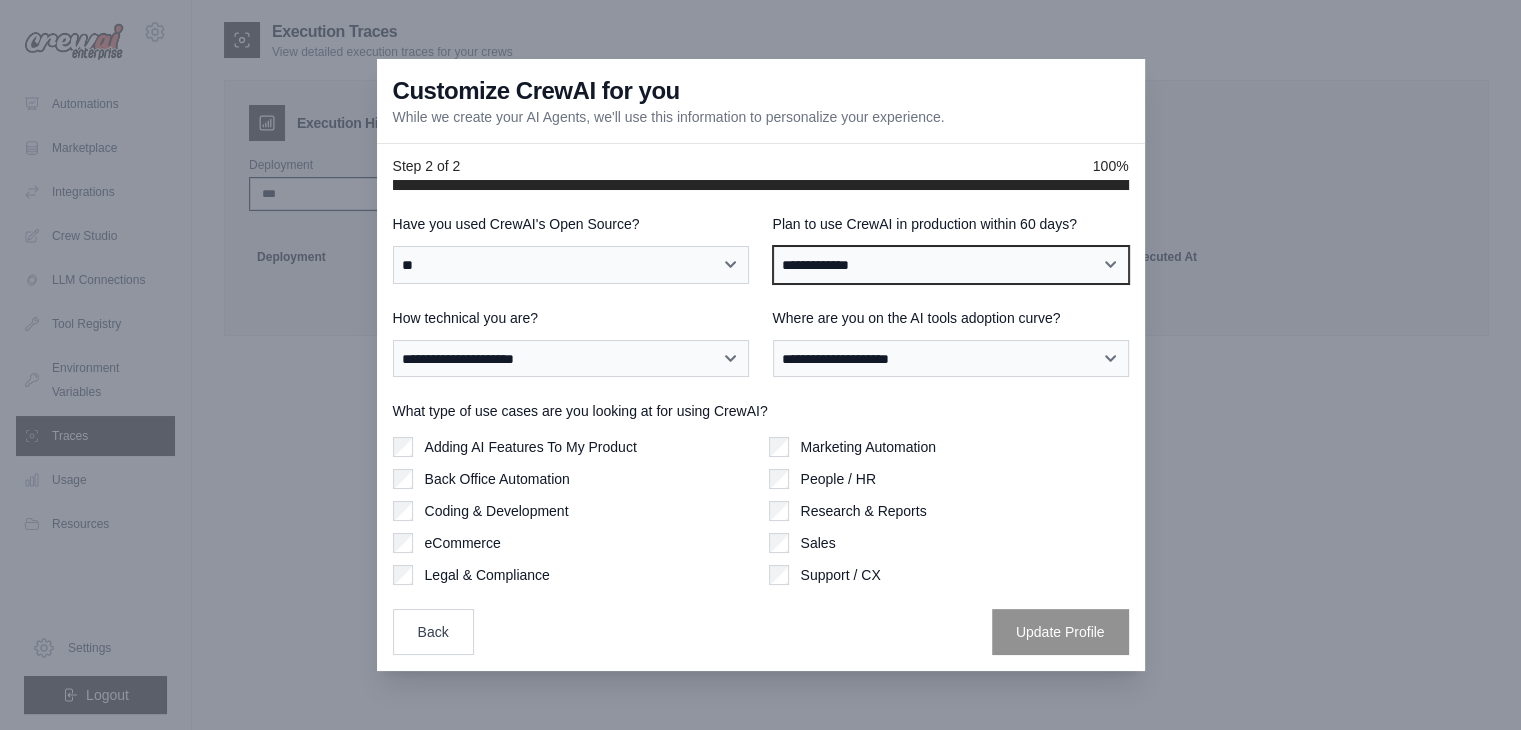 click on "**********" at bounding box center [951, 265] 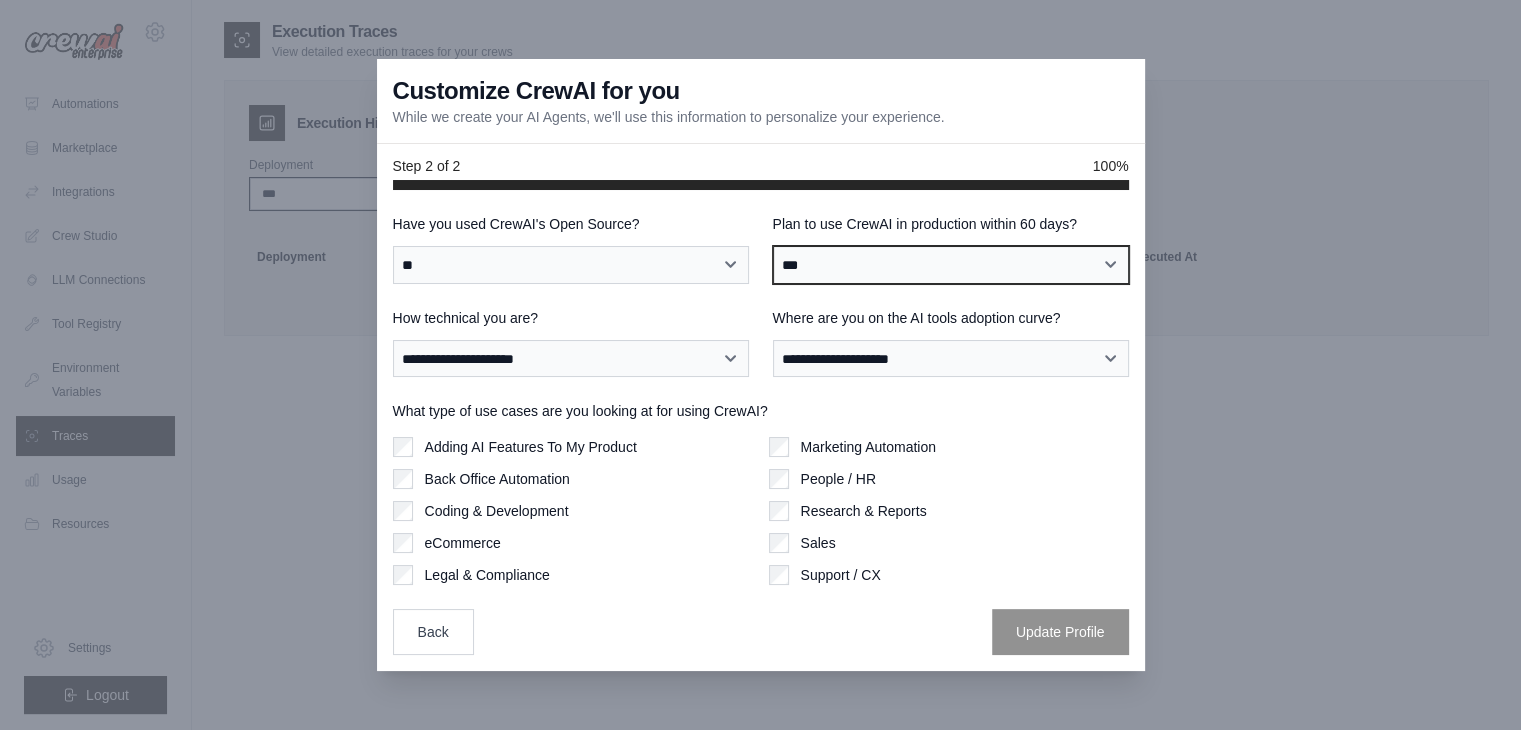 click on "**********" at bounding box center [951, 265] 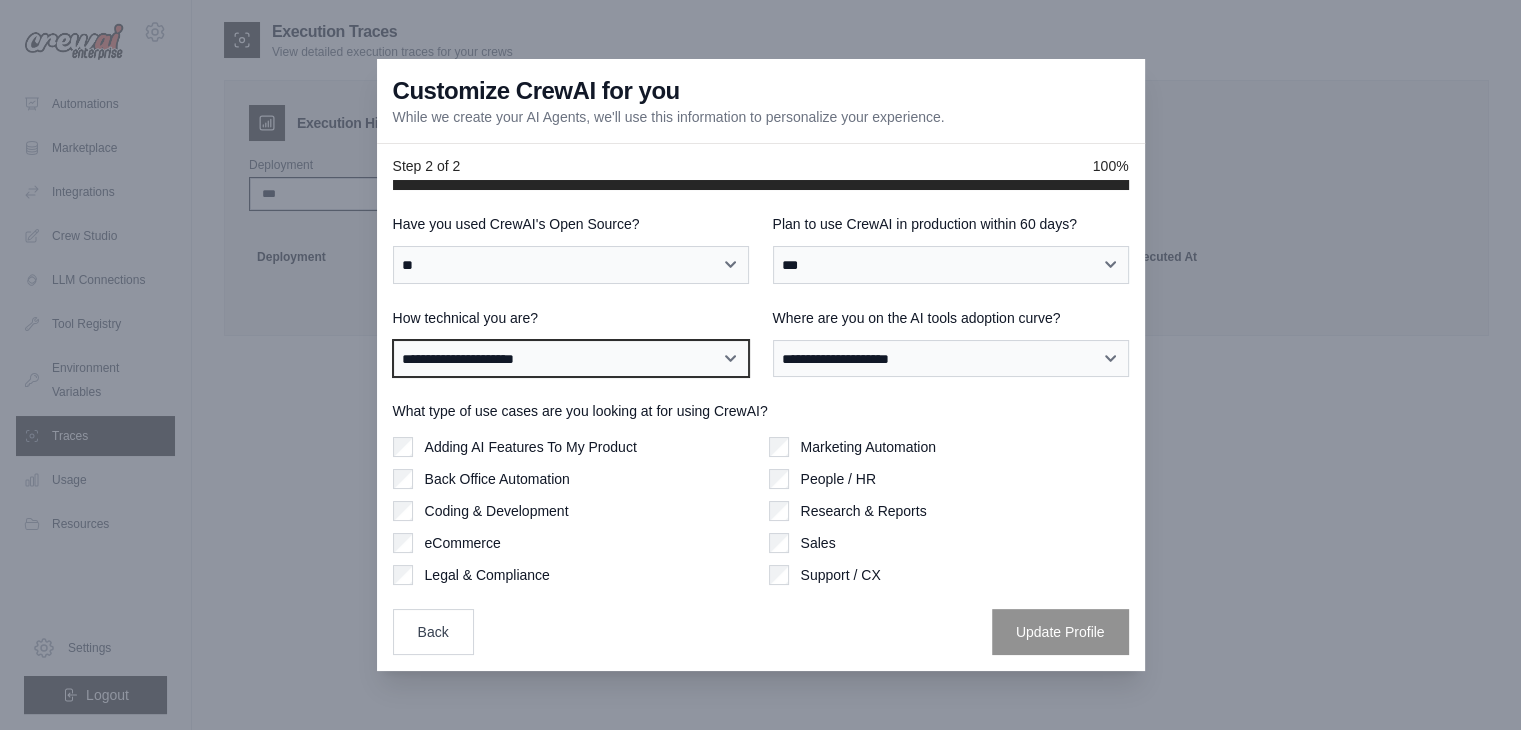 click on "**********" at bounding box center (571, 359) 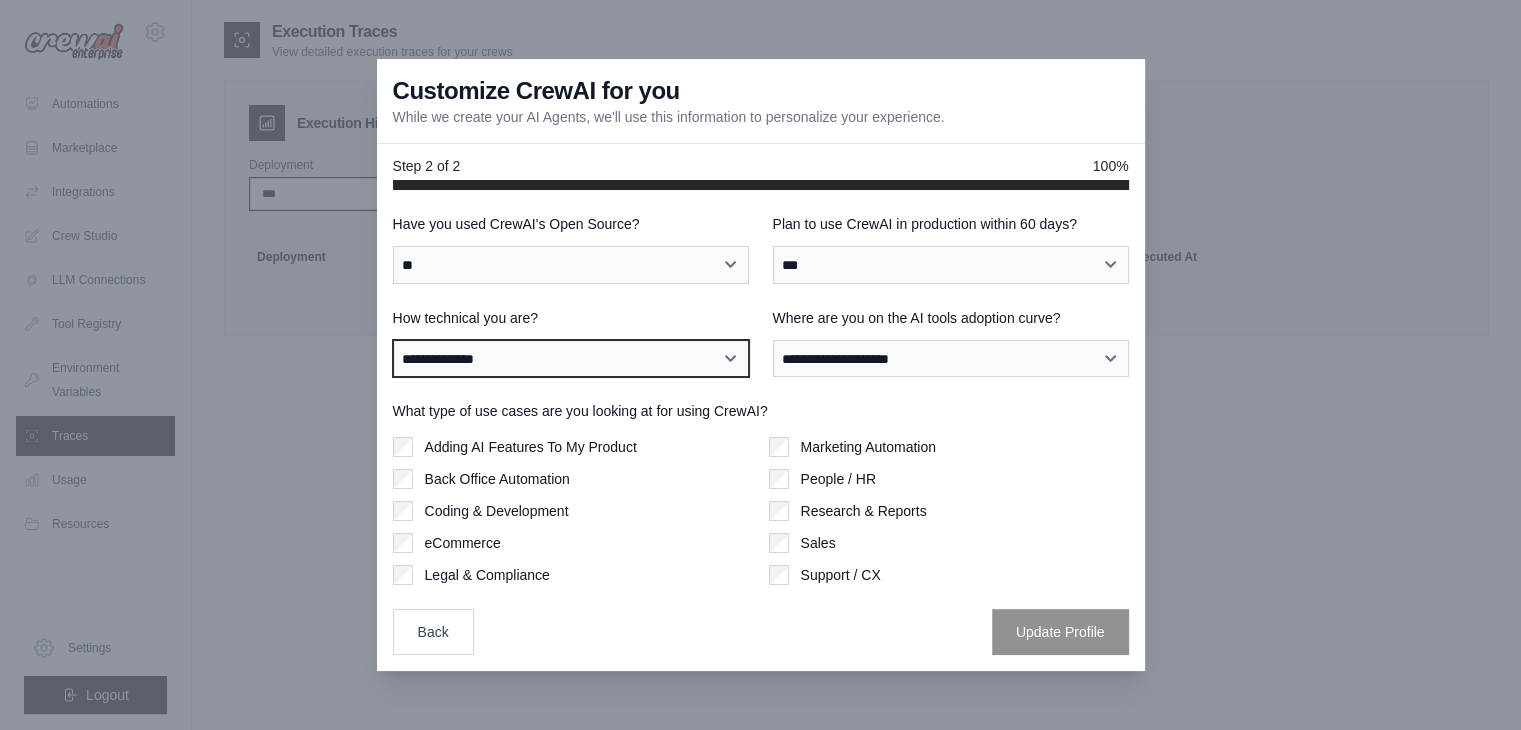 click on "**********" at bounding box center [571, 359] 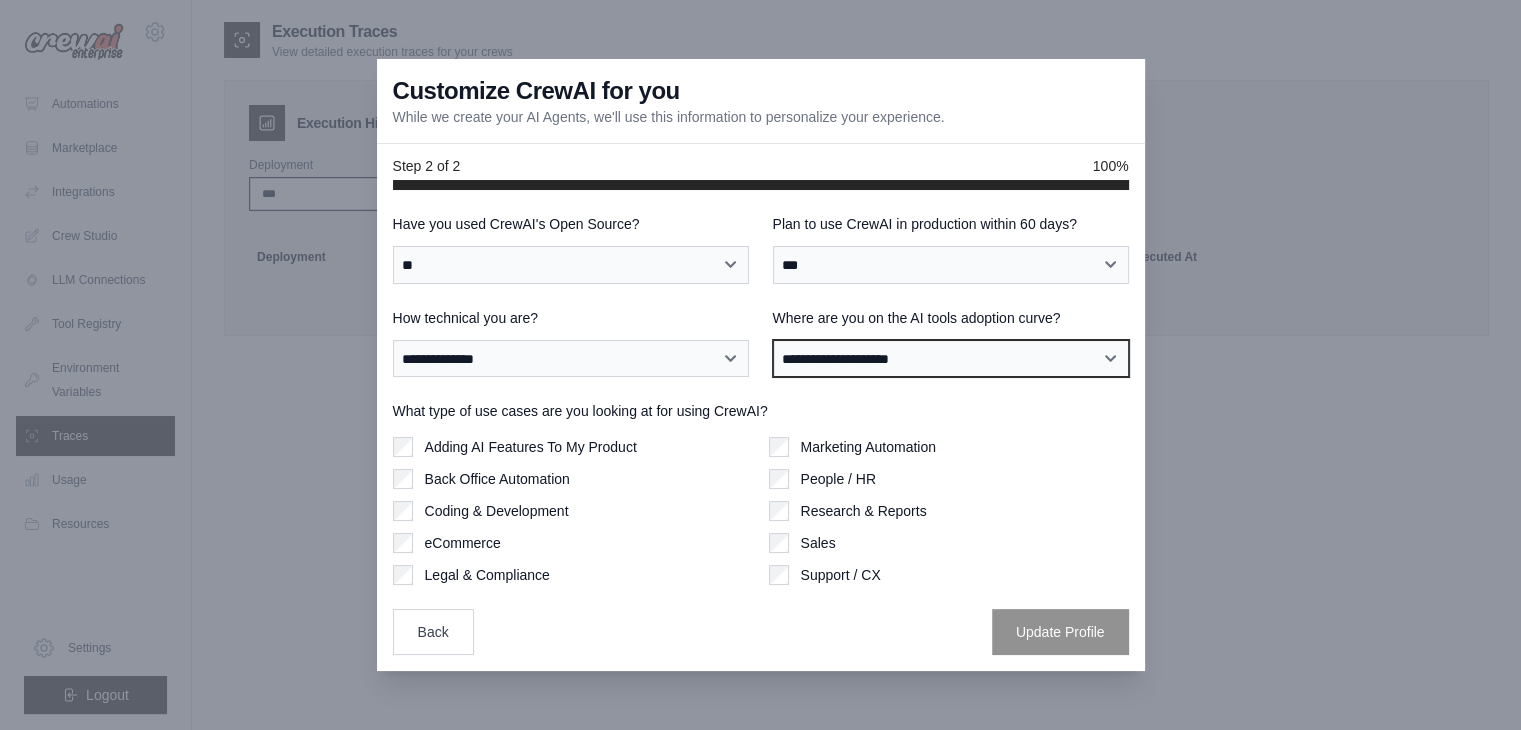 click on "**********" at bounding box center [951, 359] 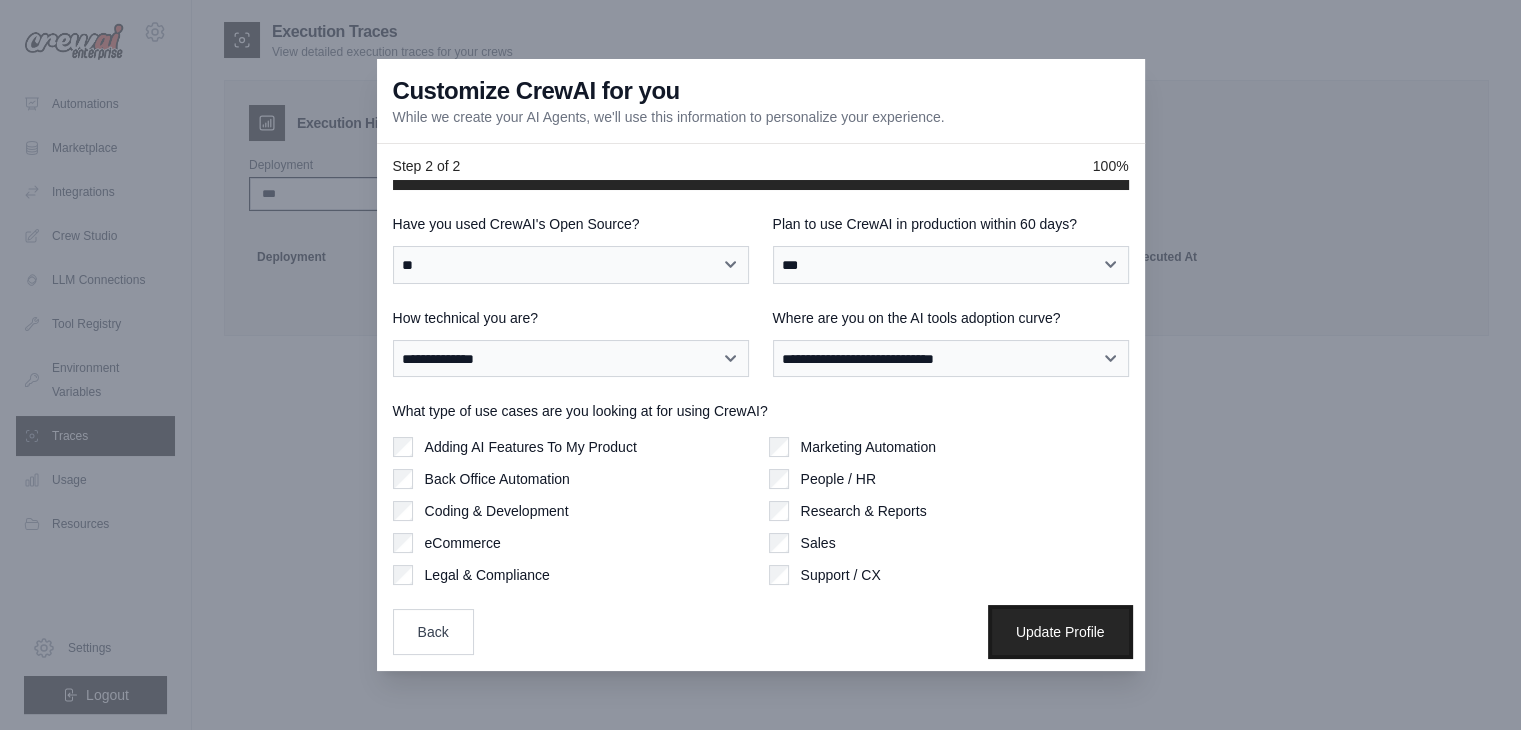click on "Update Profile" at bounding box center (1060, 632) 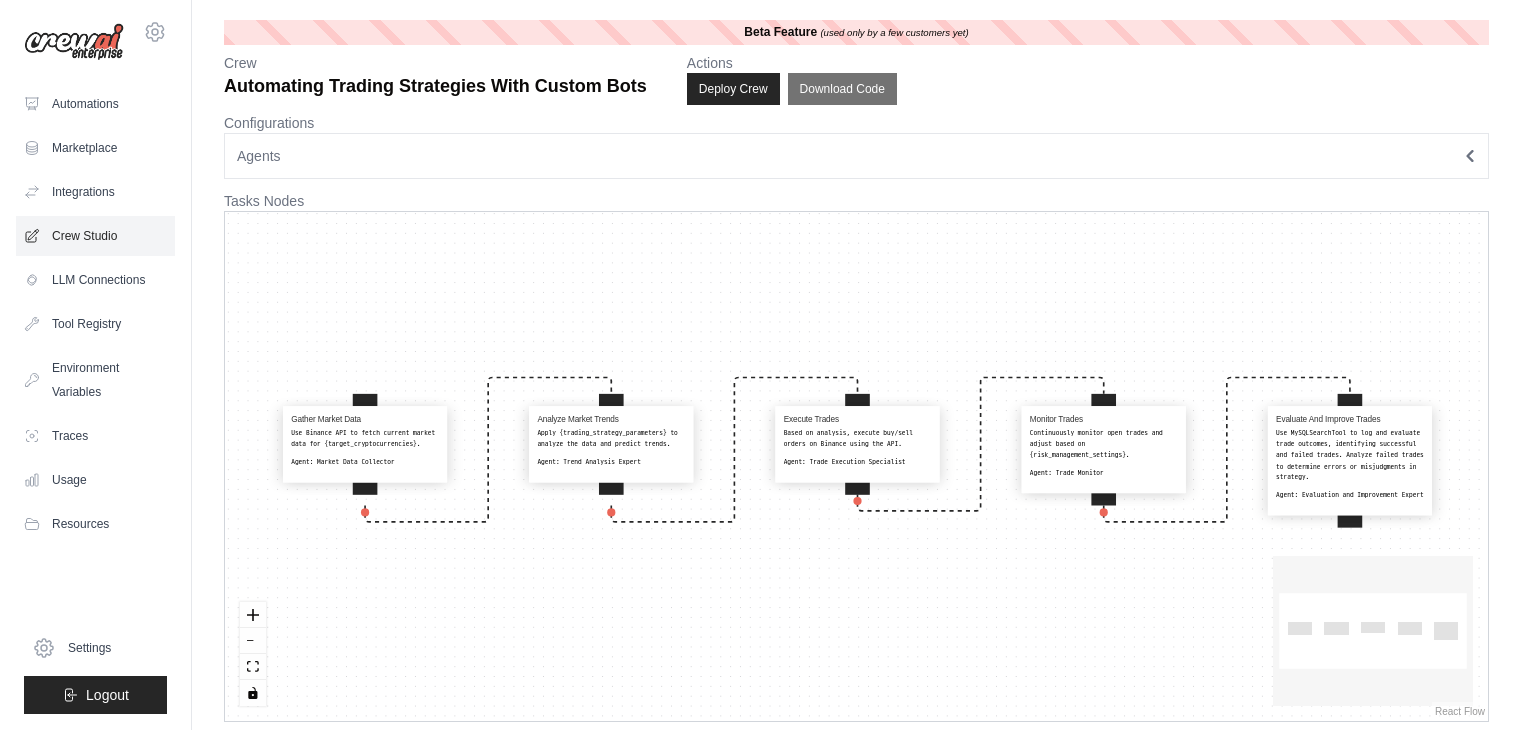 scroll, scrollTop: 0, scrollLeft: 0, axis: both 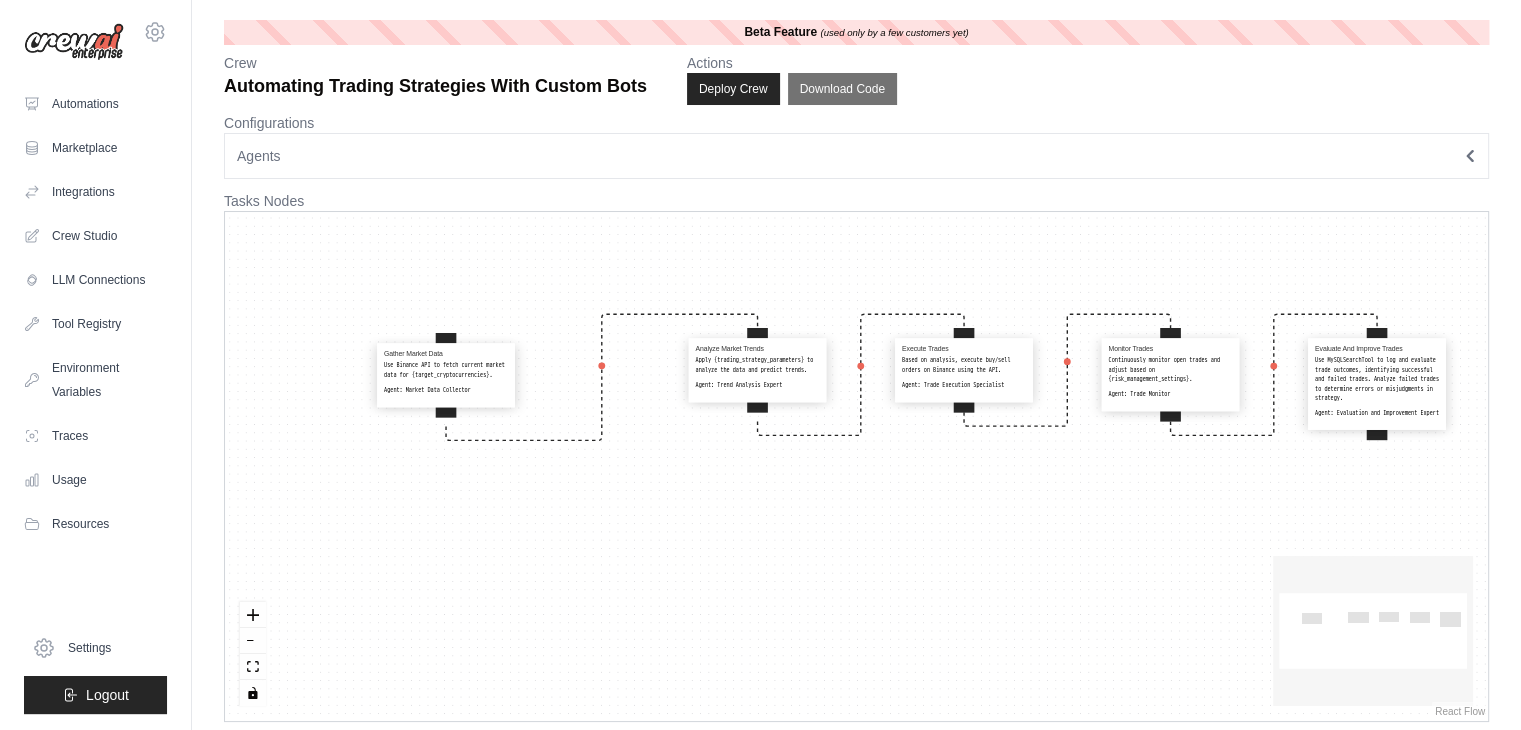 drag, startPoint x: 556, startPoint y: 376, endPoint x: 449, endPoint y: 372, distance: 107.07474 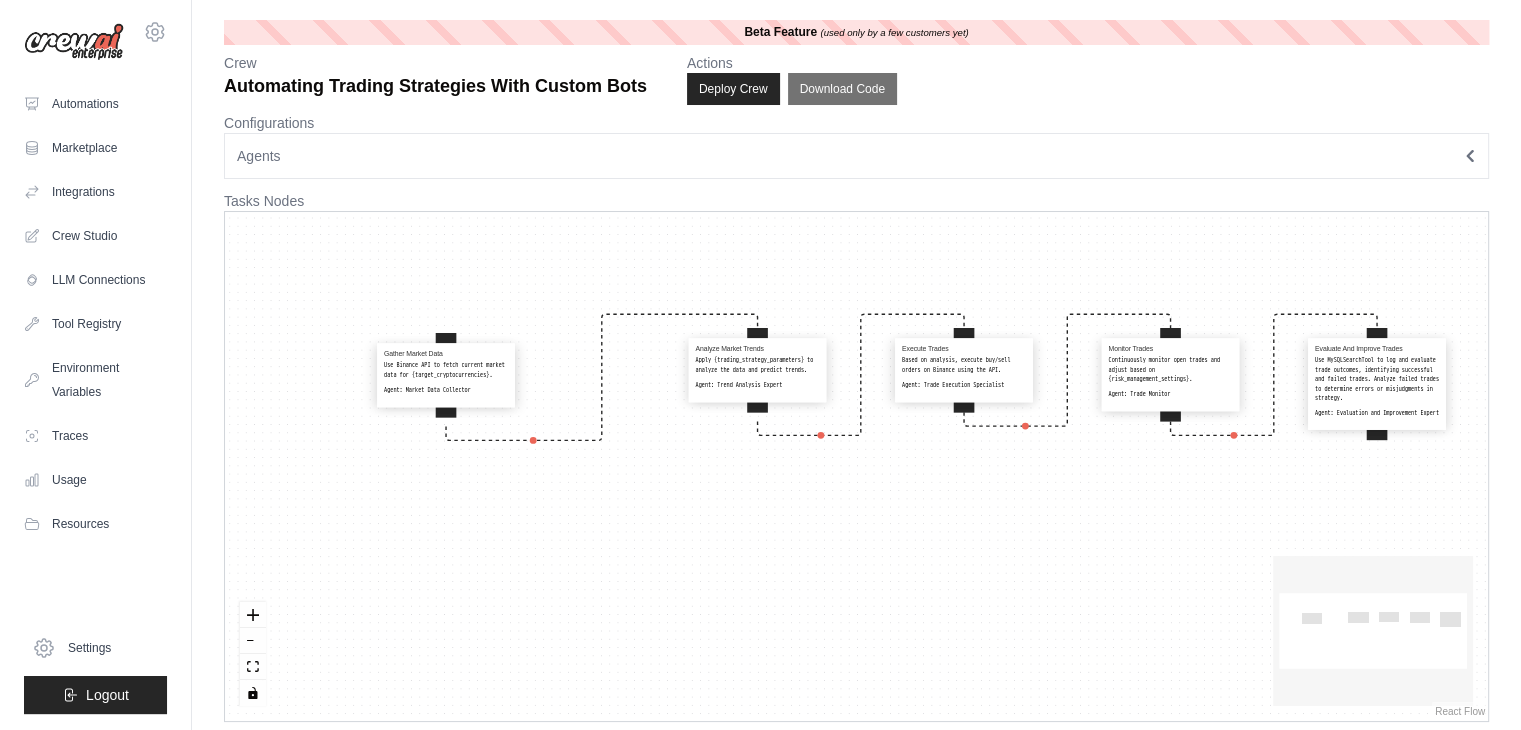 click on "Use Binance API to fetch current market data for {target_cryptocurrencies}." at bounding box center [446, 370] 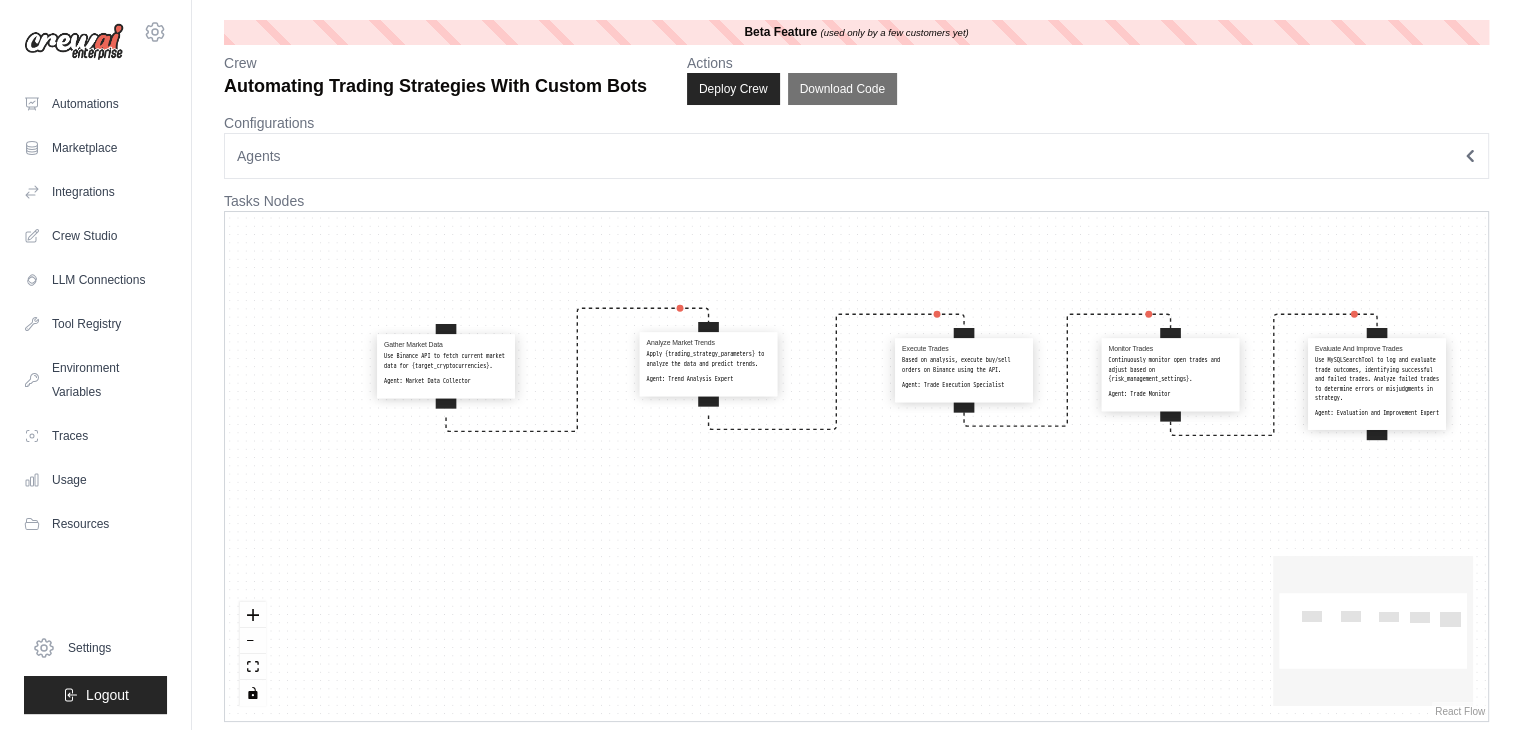 drag, startPoint x: 732, startPoint y: 363, endPoint x: 682, endPoint y: 357, distance: 50.358715 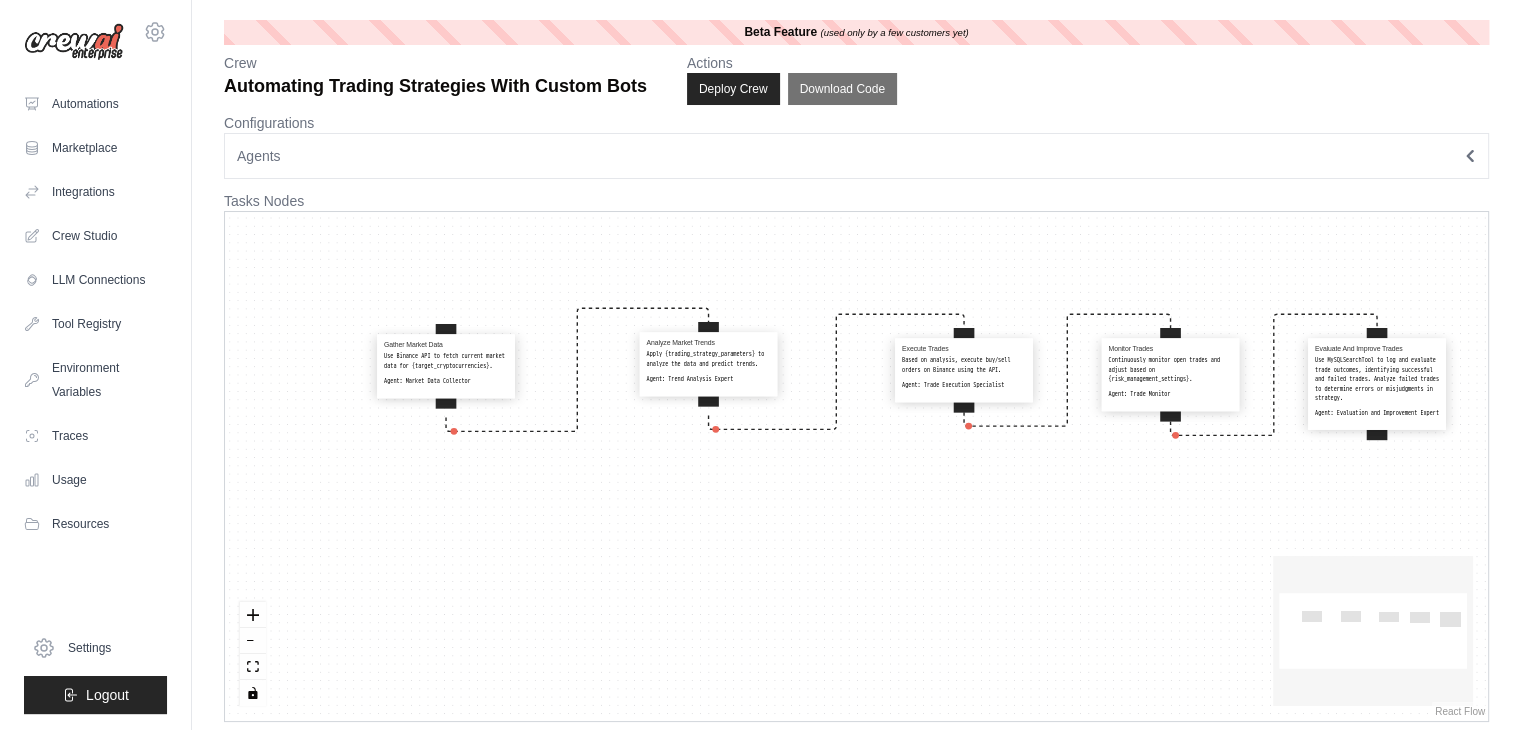 click on "Apply {trading_strategy_parameters} to analyze the data and predict trends." at bounding box center (709, 359) 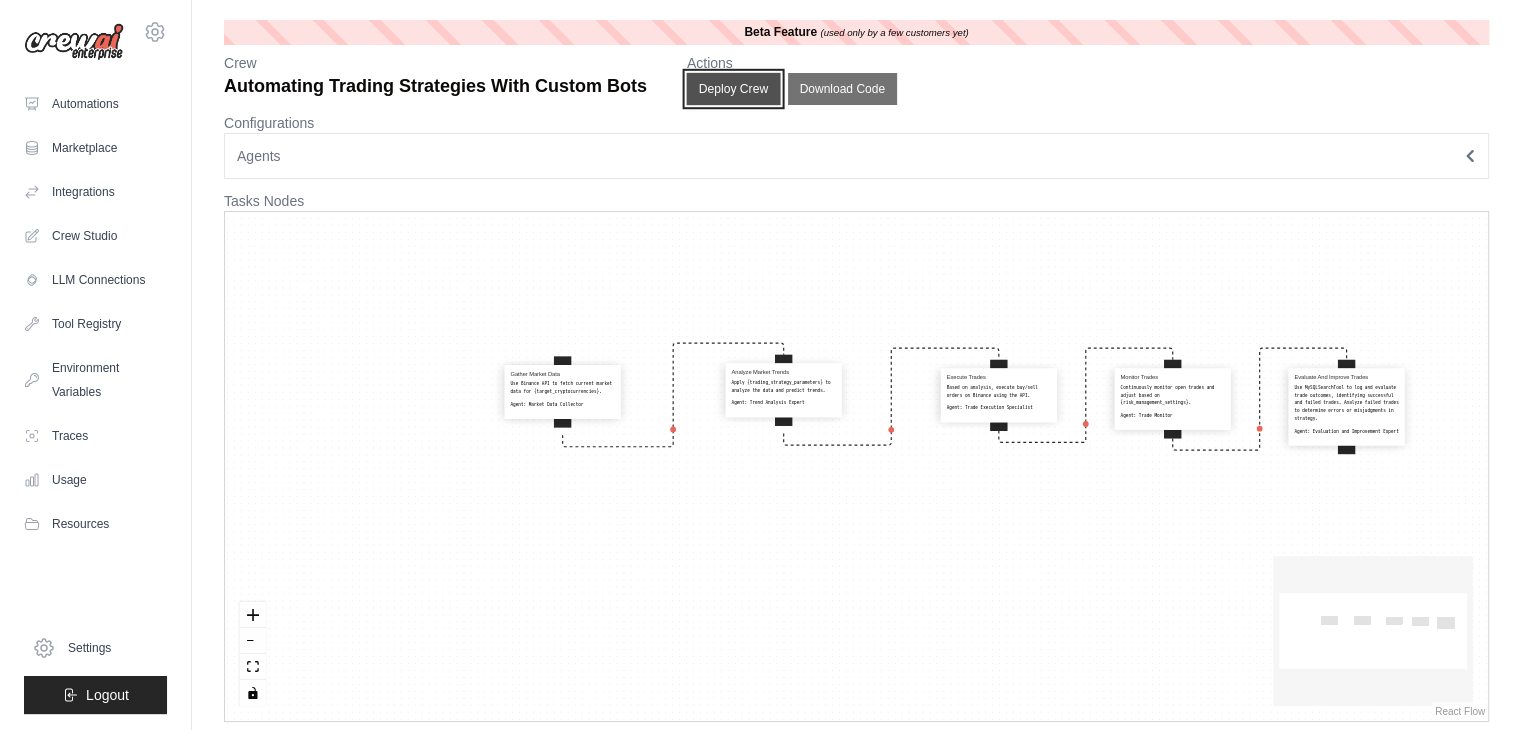 click on "Deploy Crew" at bounding box center [733, 89] 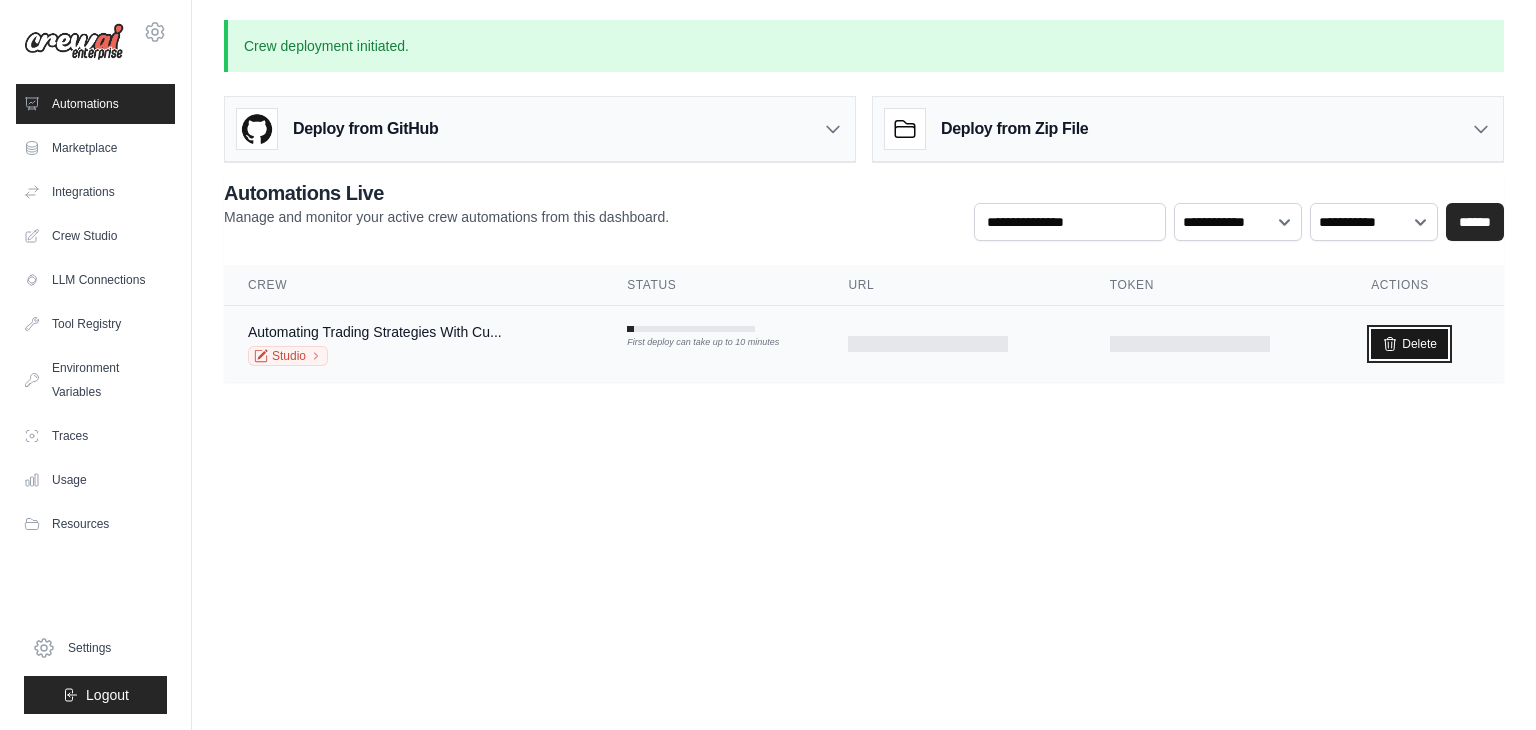 click on "Delete" at bounding box center (1409, 344) 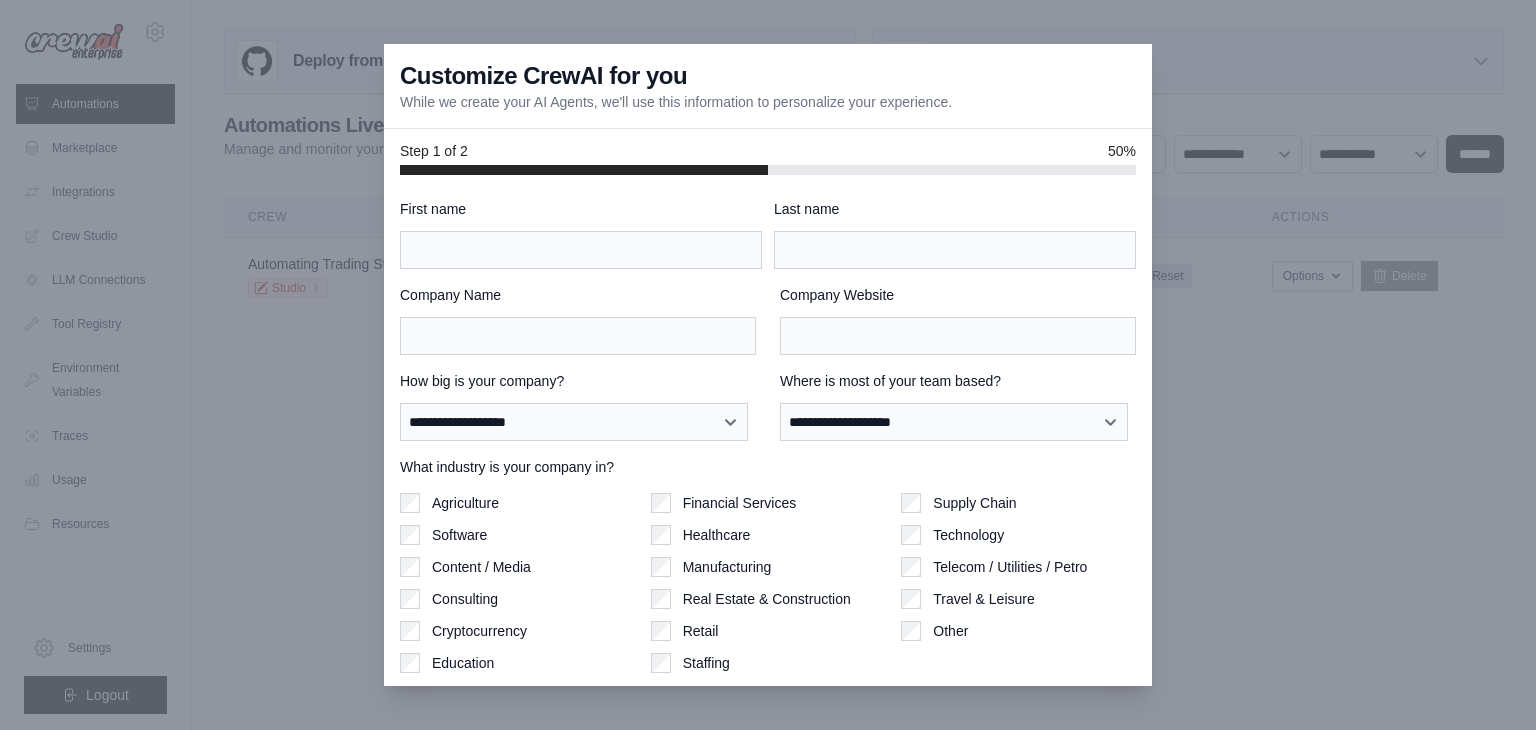 scroll, scrollTop: 0, scrollLeft: 0, axis: both 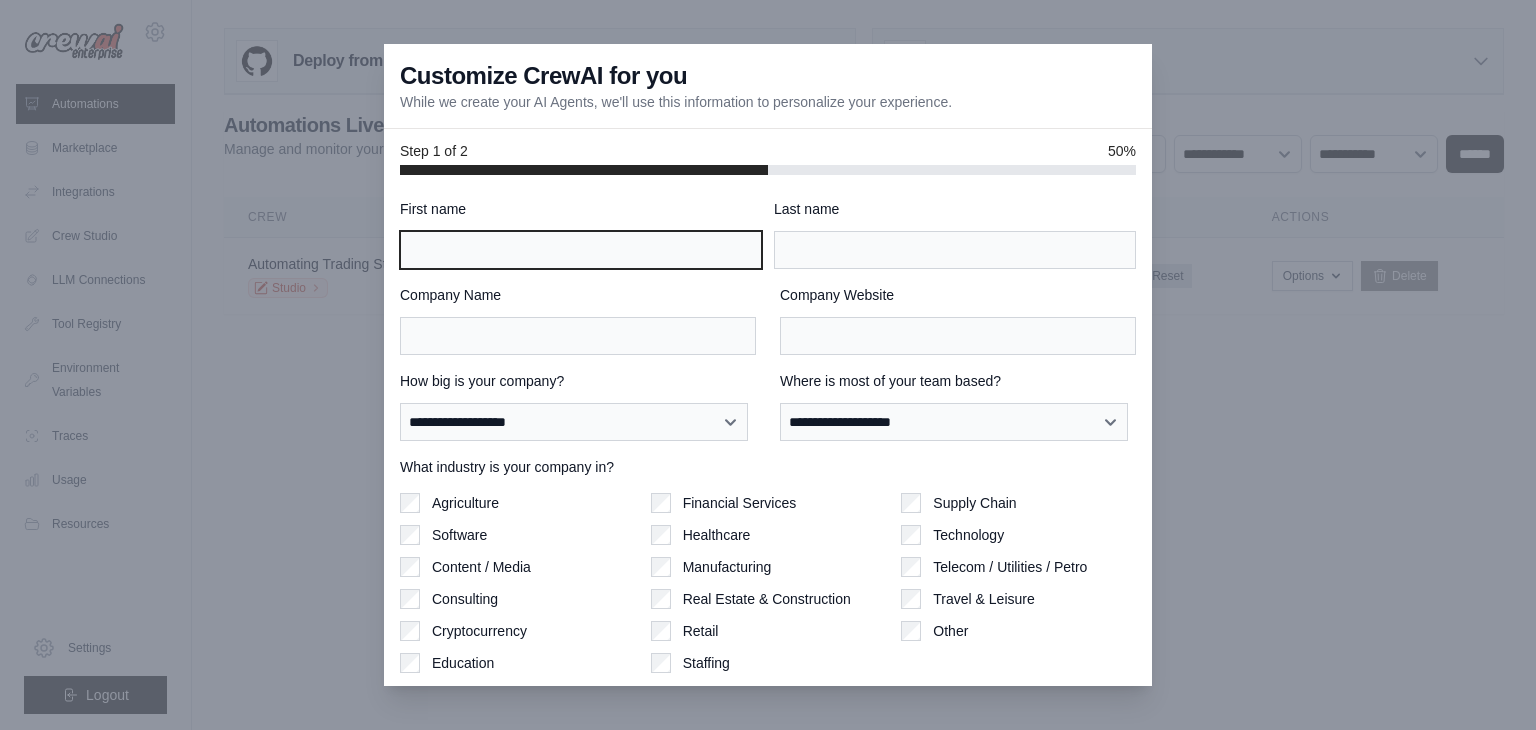 click on "First name" at bounding box center [581, 250] 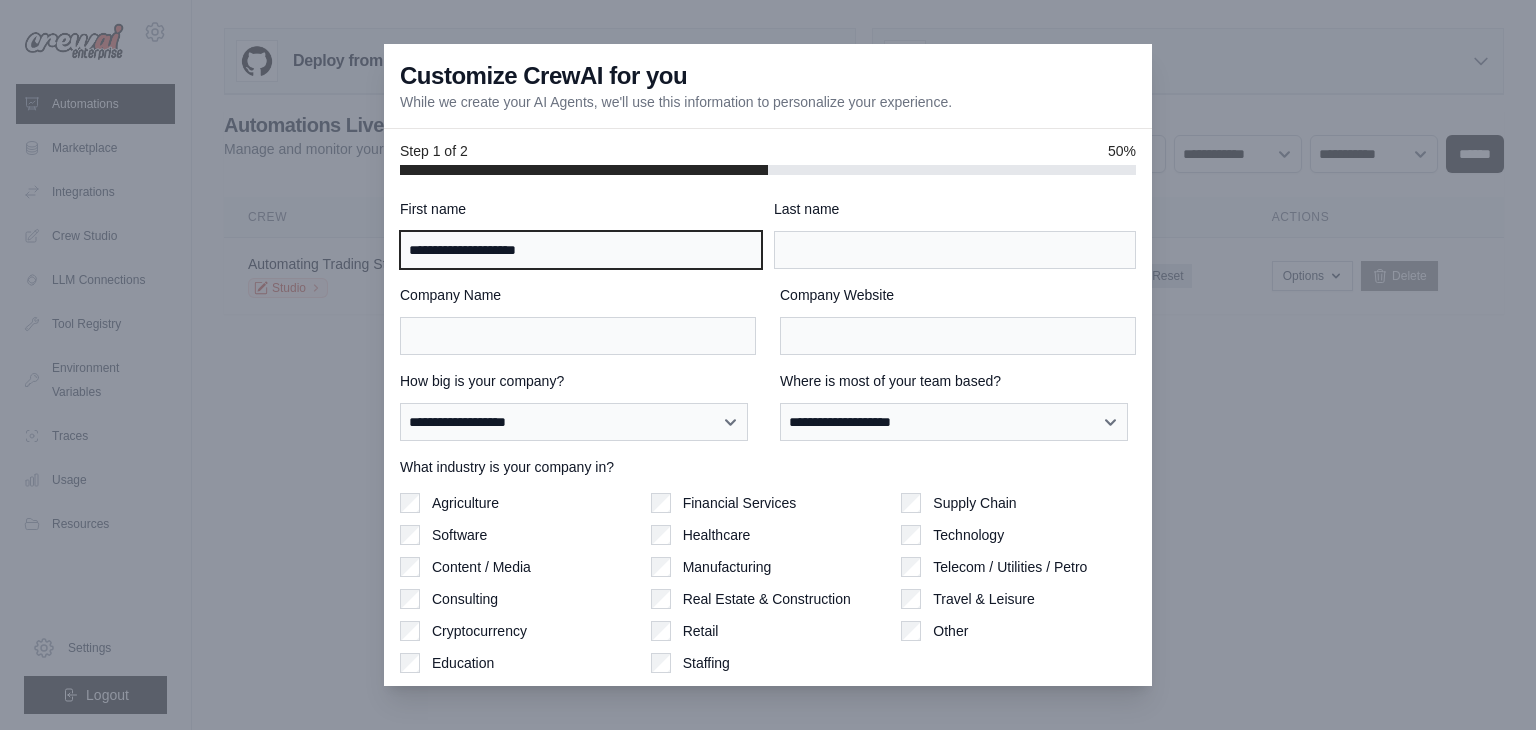 type on "******" 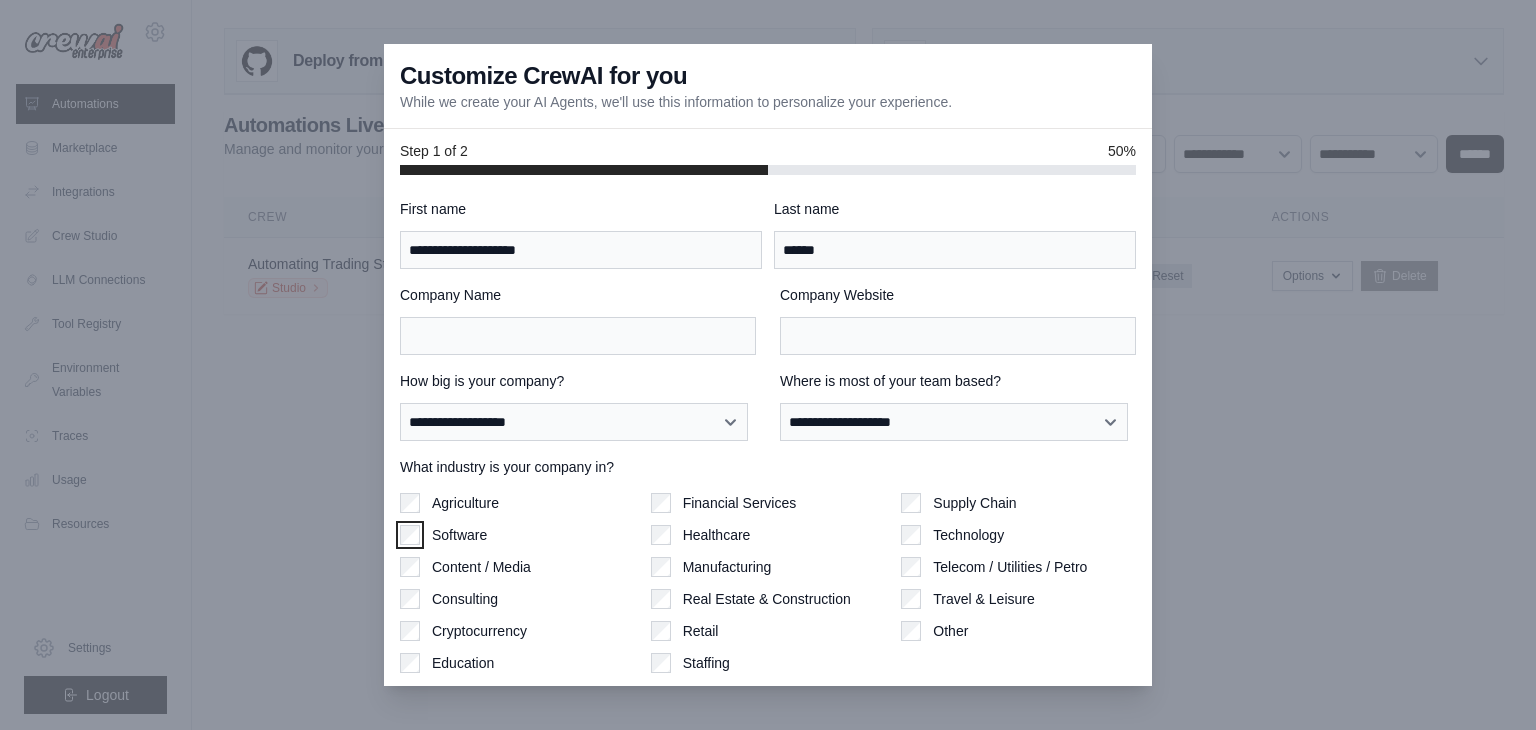 scroll, scrollTop: 62, scrollLeft: 0, axis: vertical 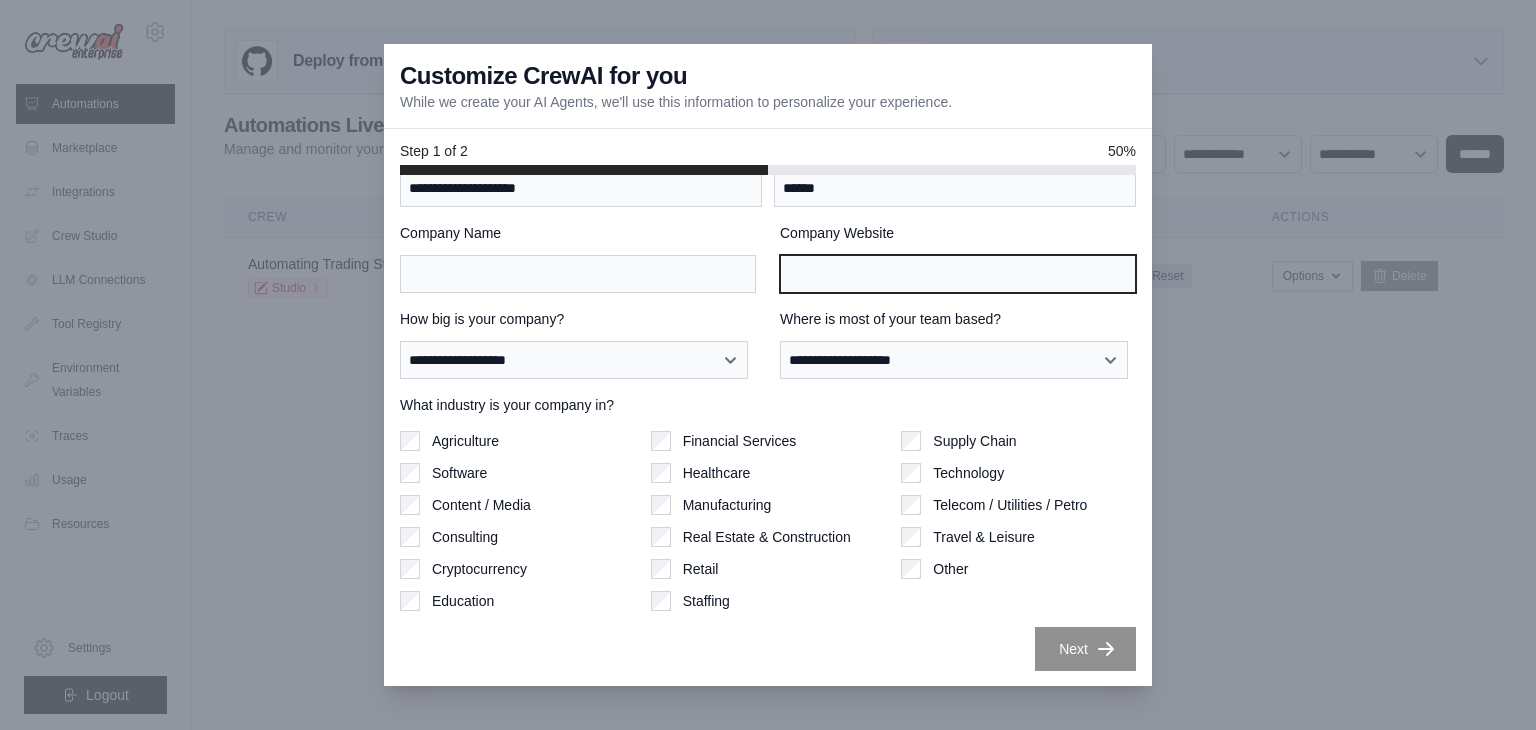 click on "Company Website" at bounding box center (958, 274) 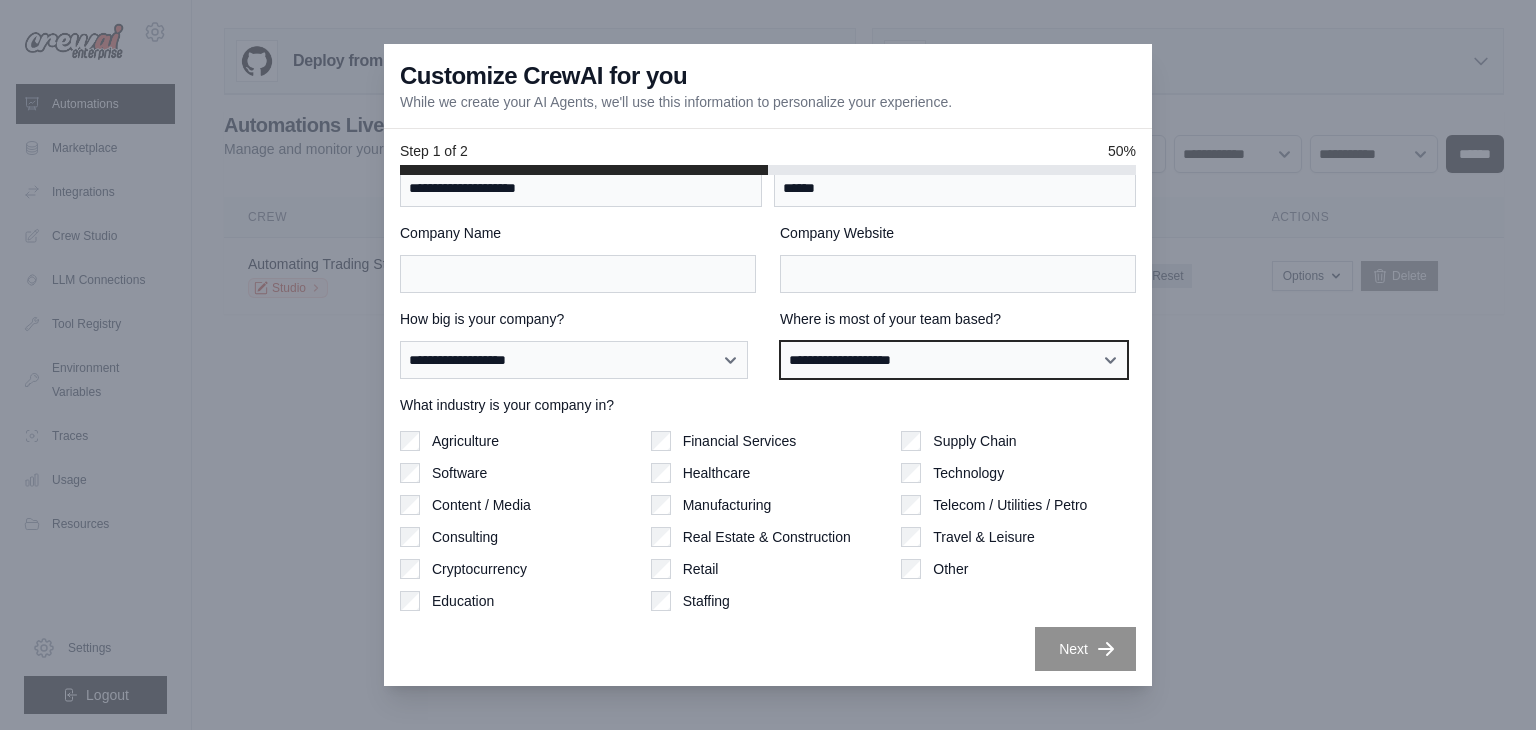 click on "**********" at bounding box center (954, 360) 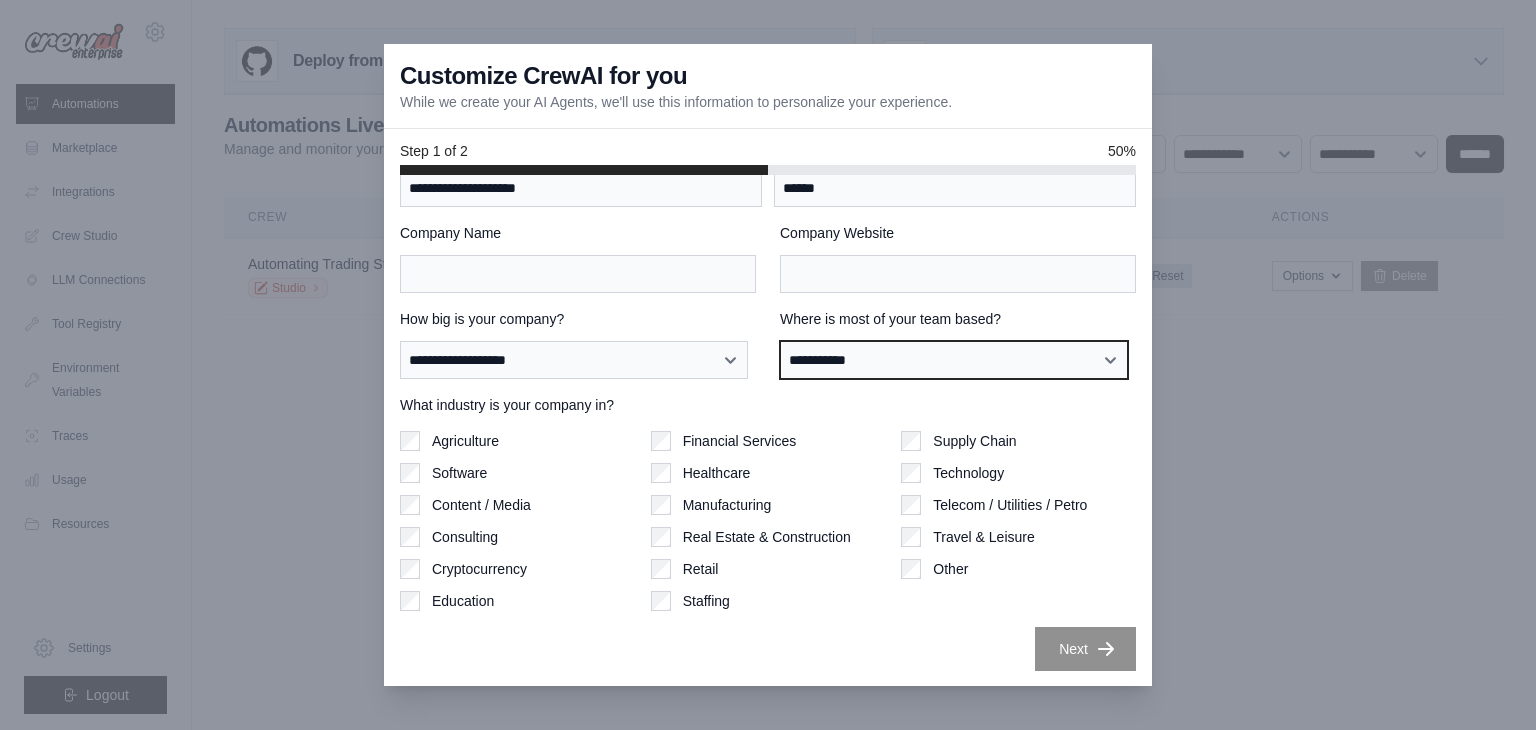 click on "**********" at bounding box center [954, 360] 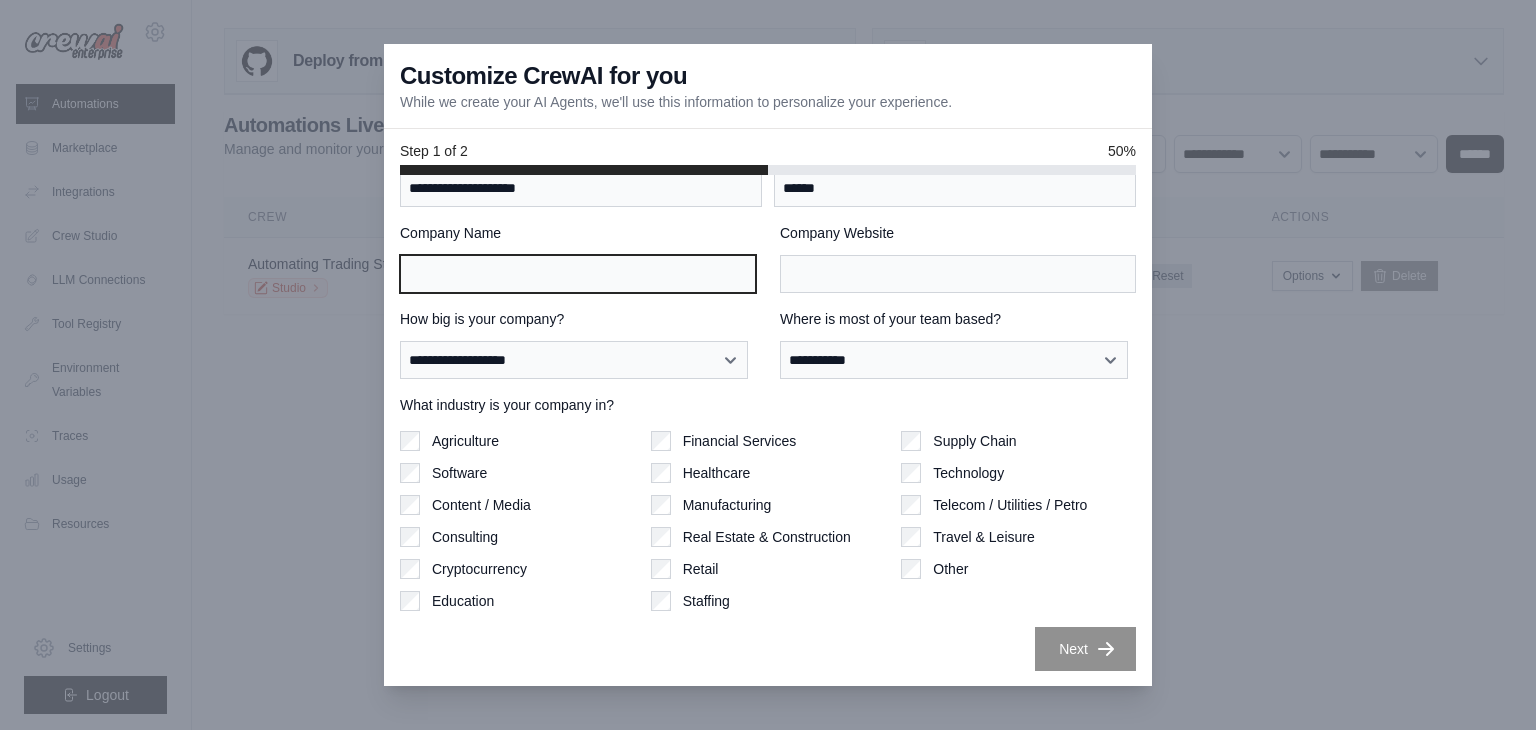 click on "Company Name" at bounding box center [578, 274] 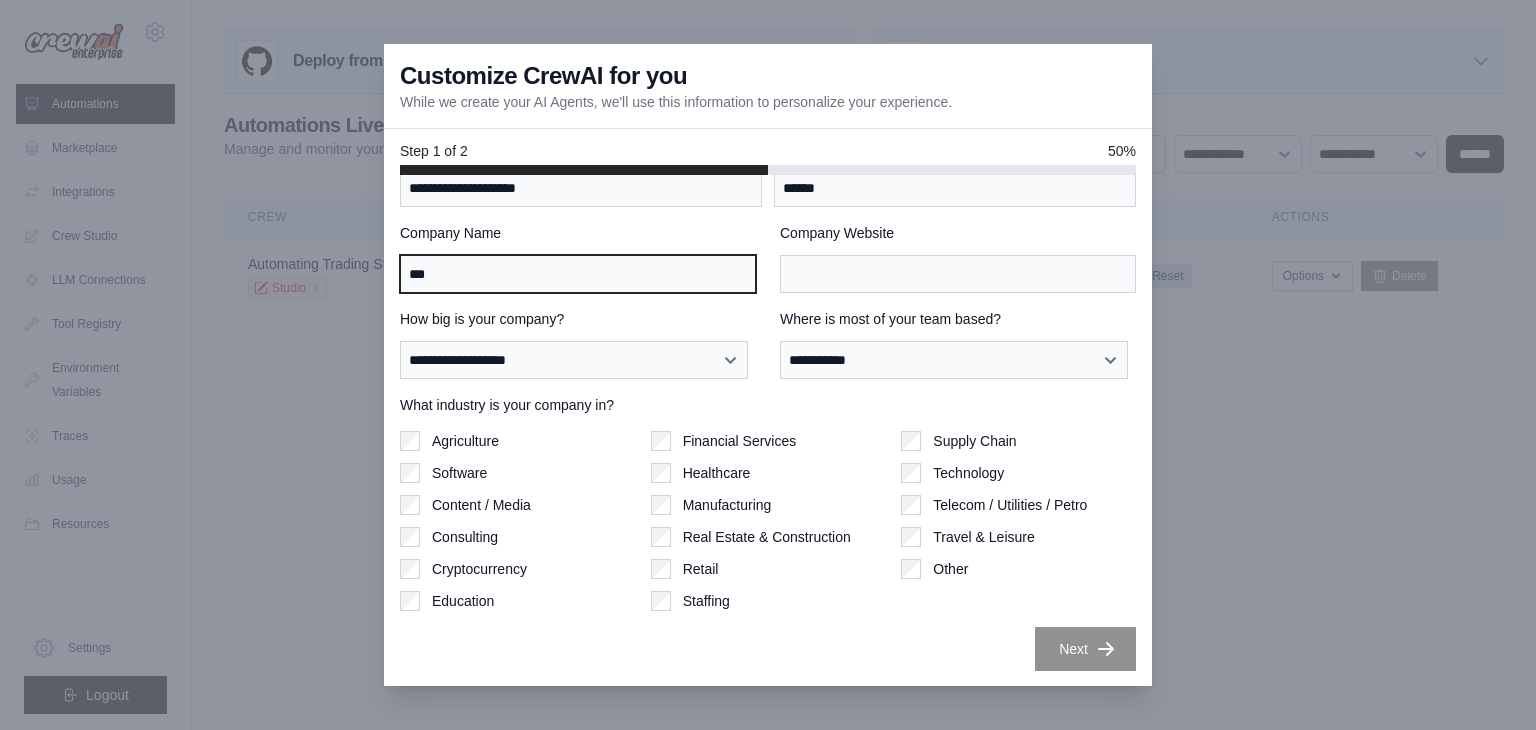 type on "***" 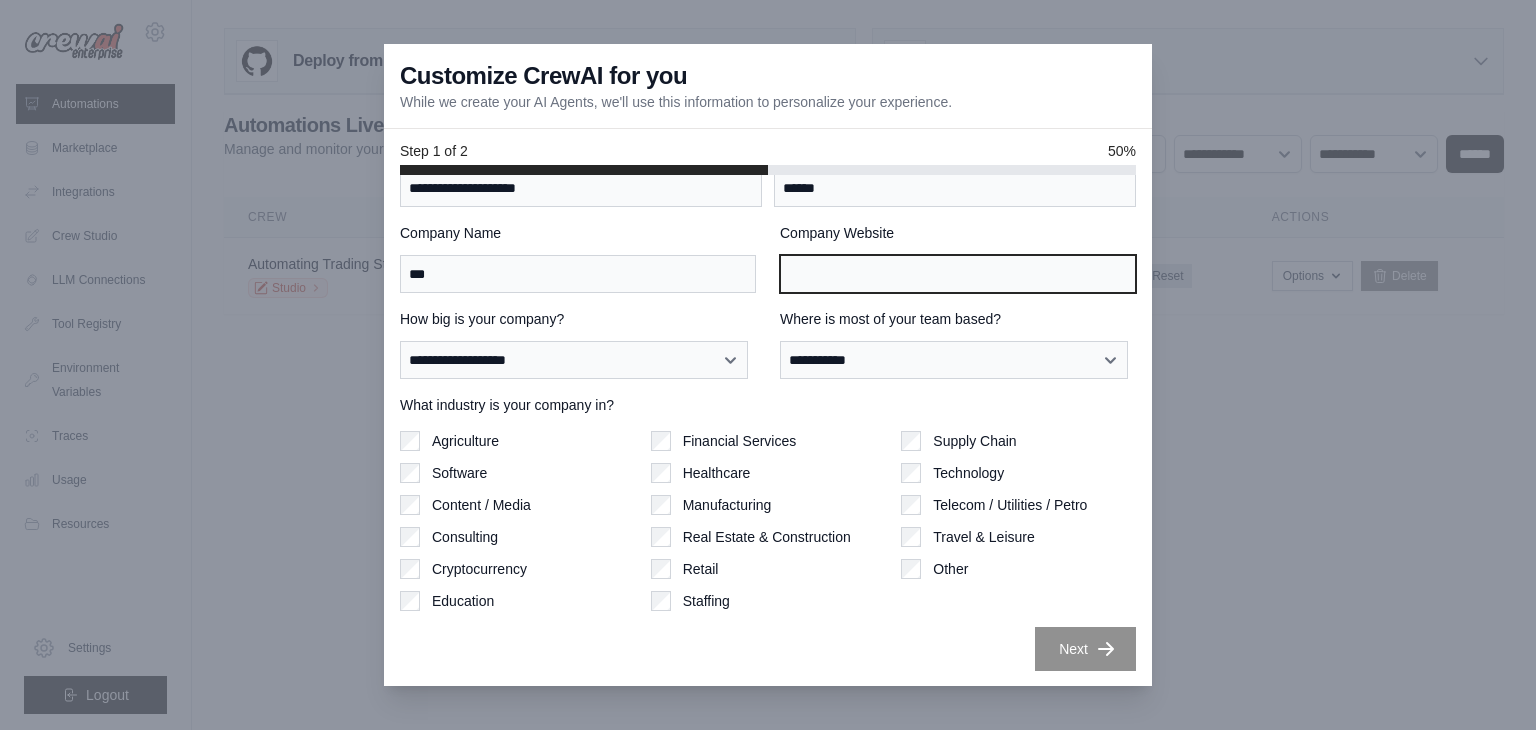 click on "Company Website" at bounding box center [958, 274] 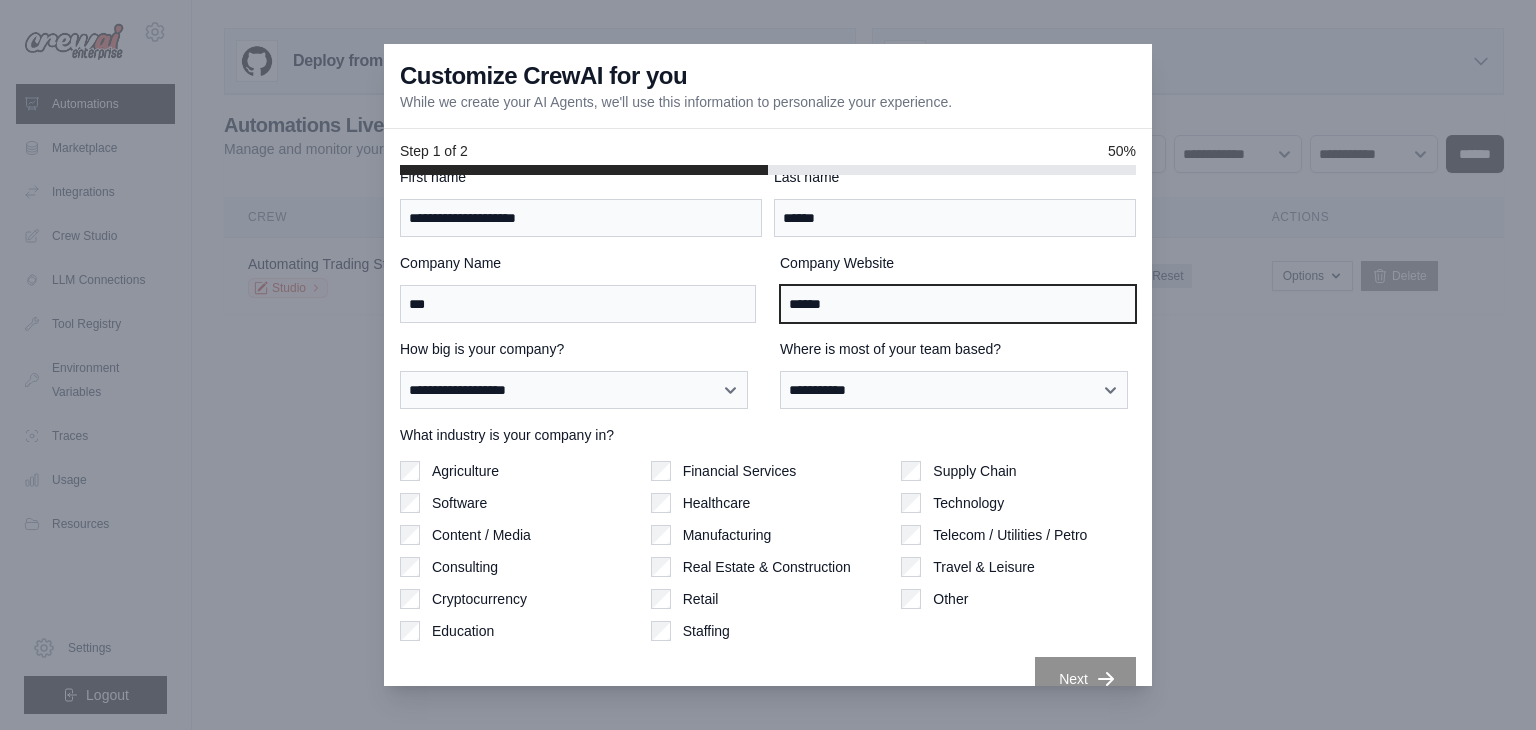 scroll, scrollTop: 62, scrollLeft: 0, axis: vertical 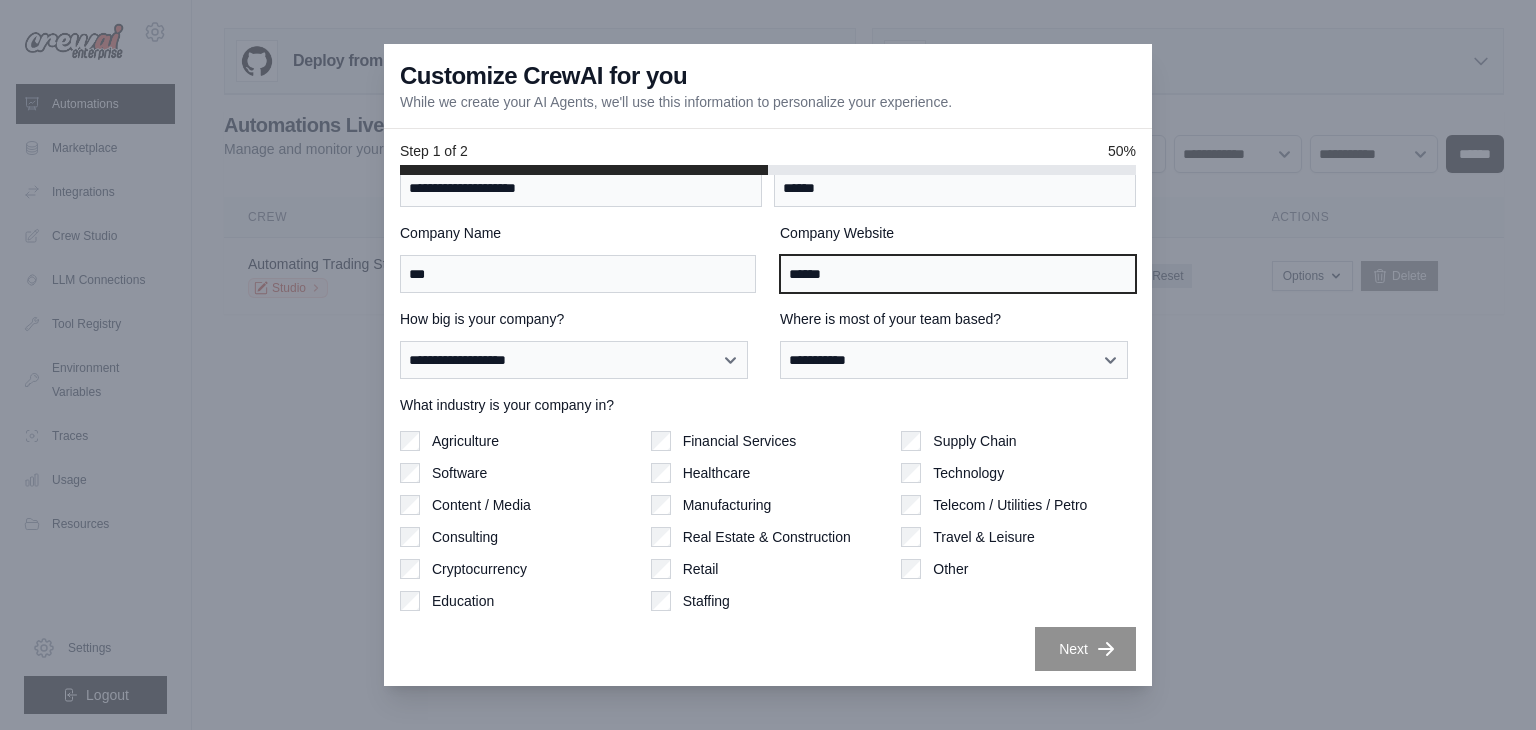 type on "******" 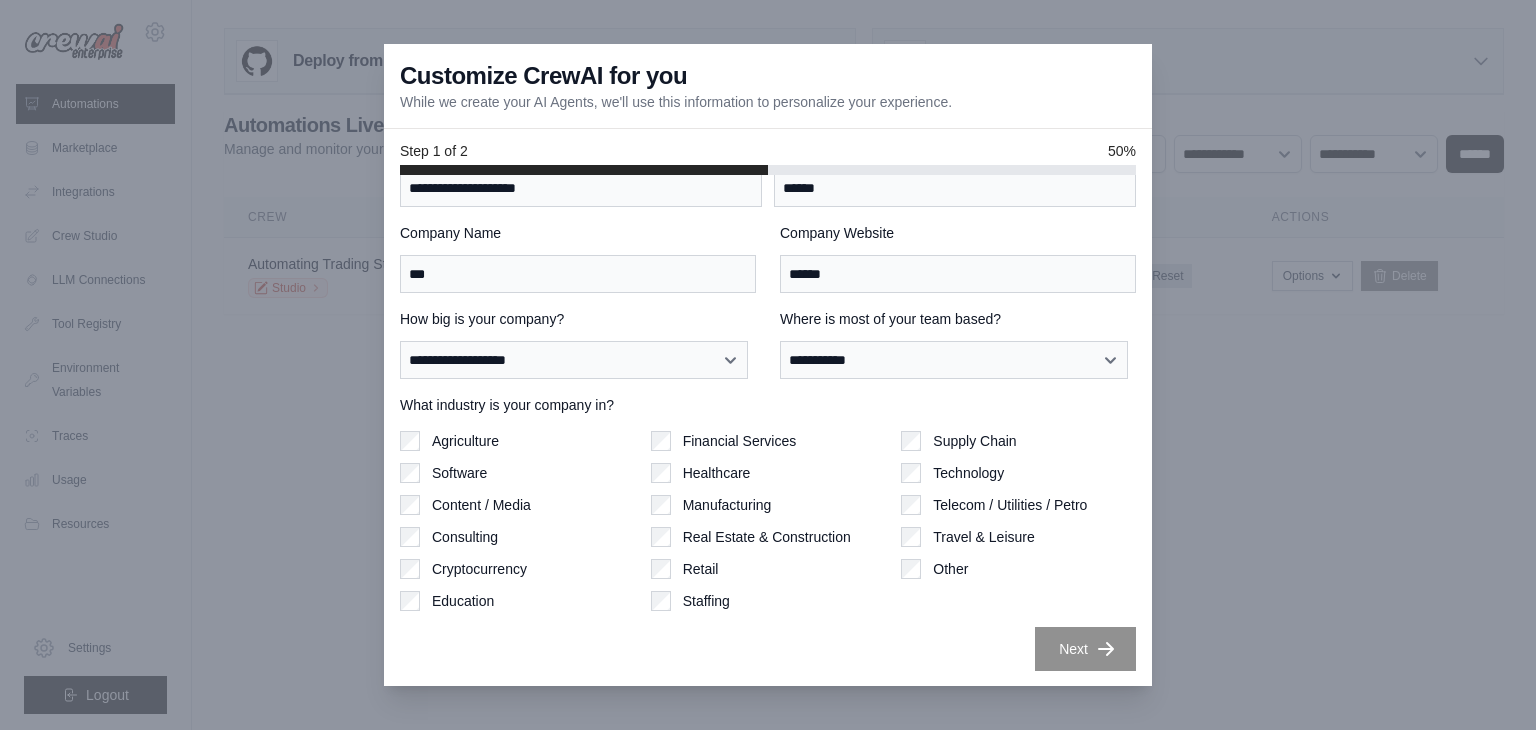 click on "Supply Chain" at bounding box center (1018, 441) 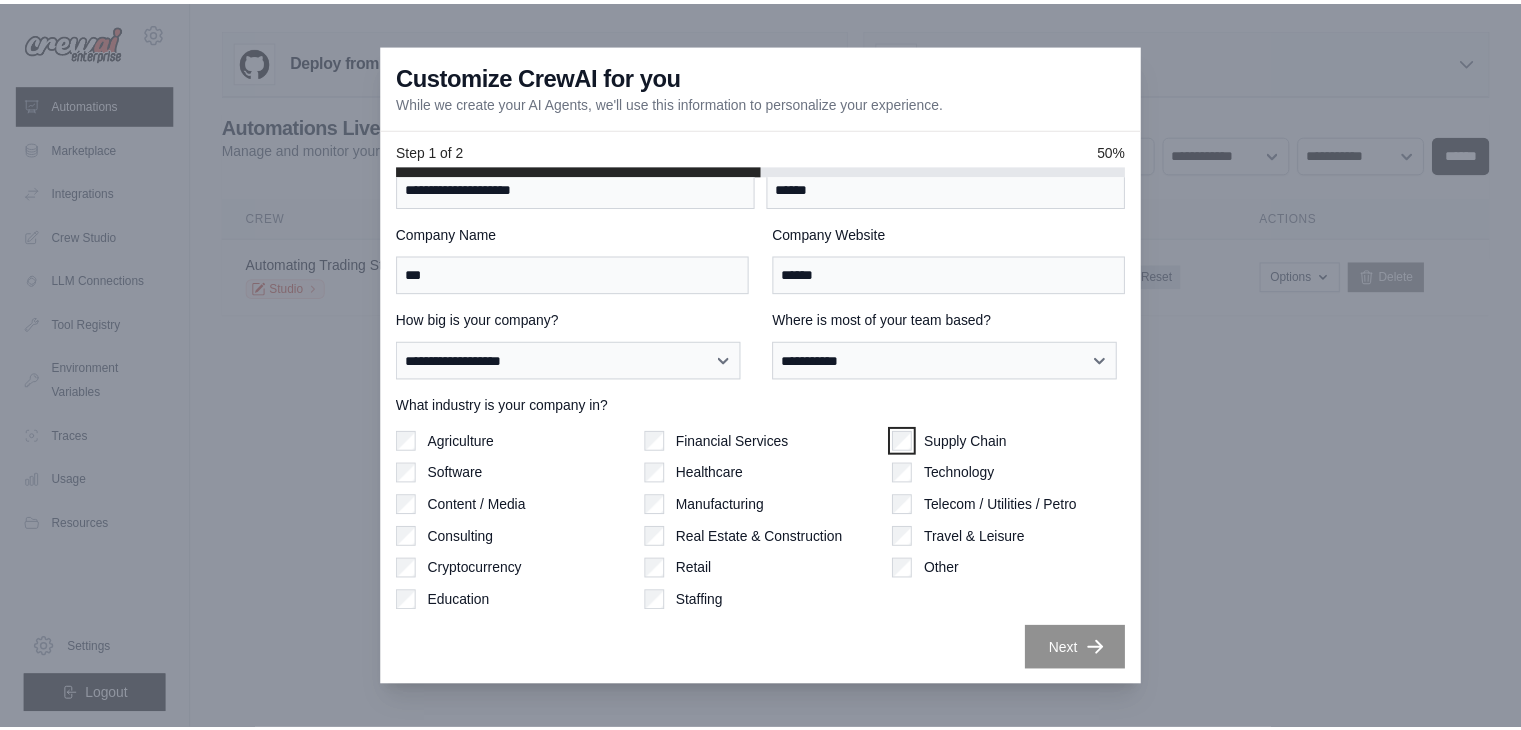scroll, scrollTop: 0, scrollLeft: 0, axis: both 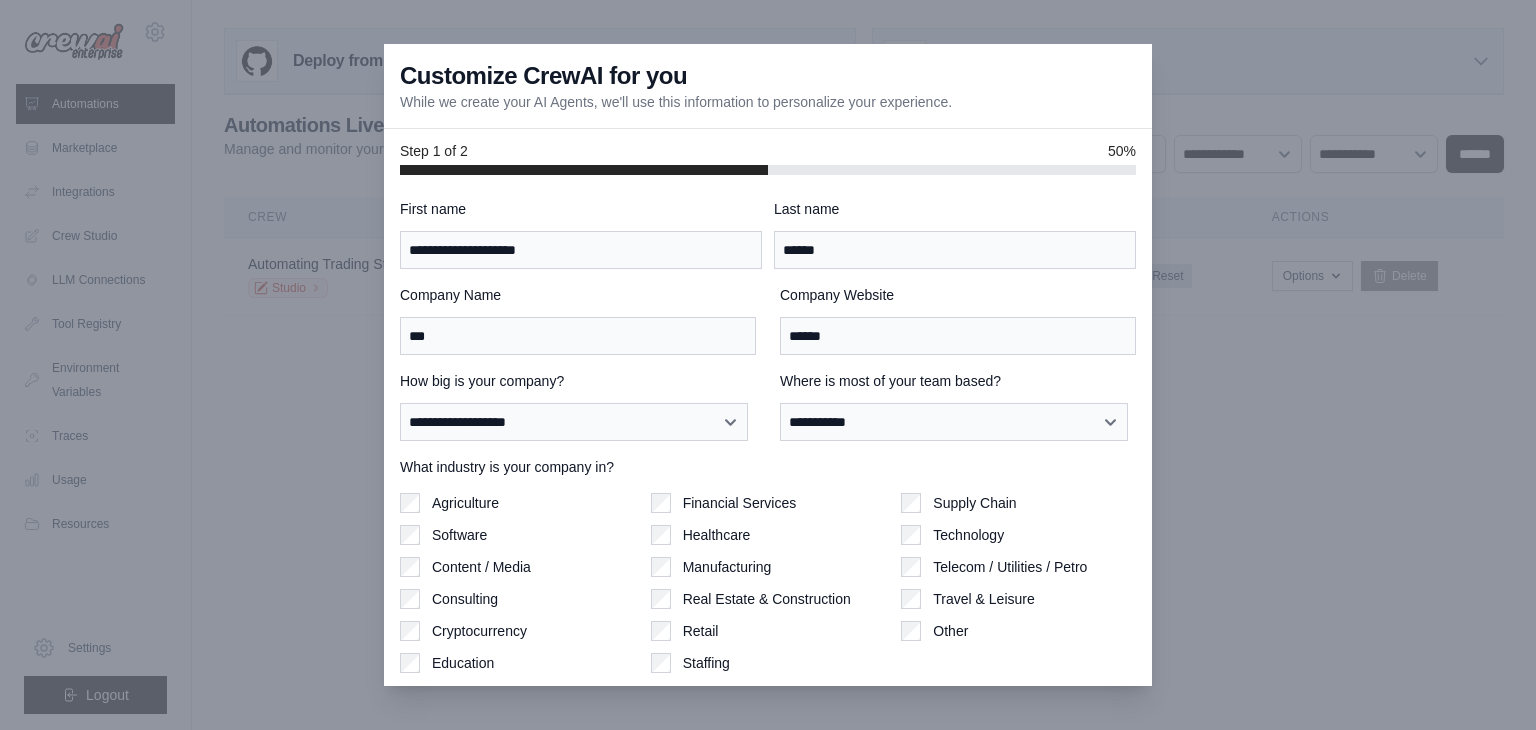click at bounding box center (768, 365) 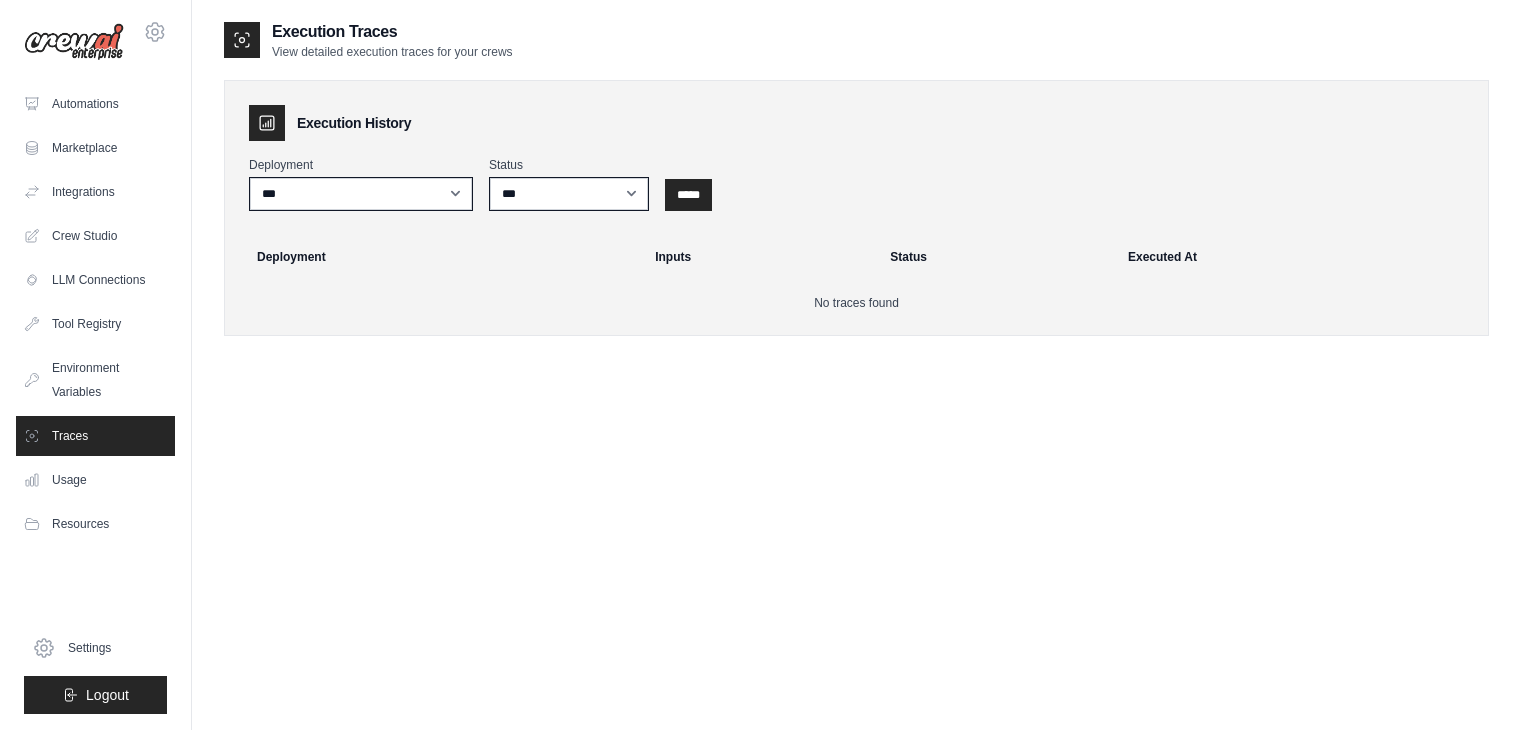 scroll, scrollTop: 0, scrollLeft: 0, axis: both 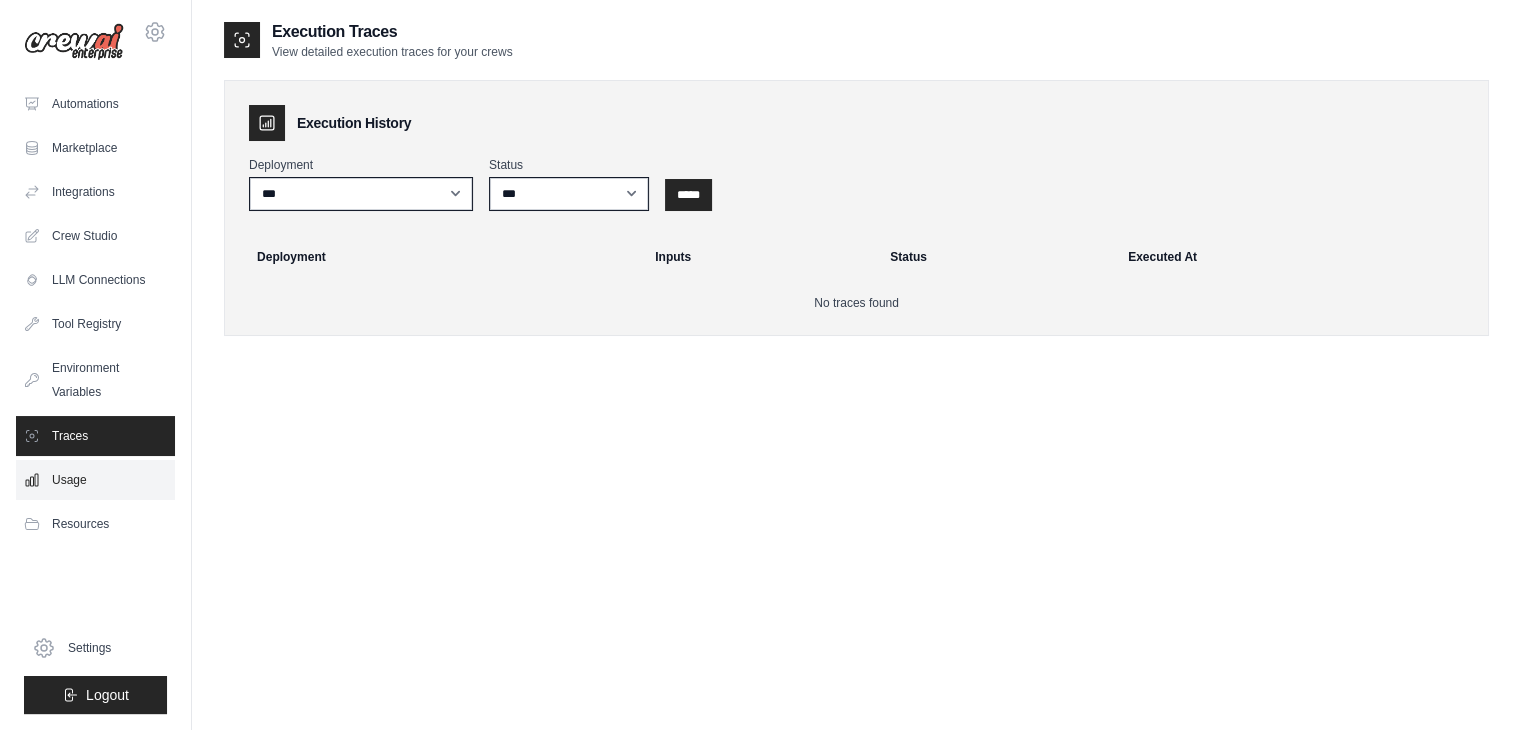 click on "Usage" at bounding box center (95, 480) 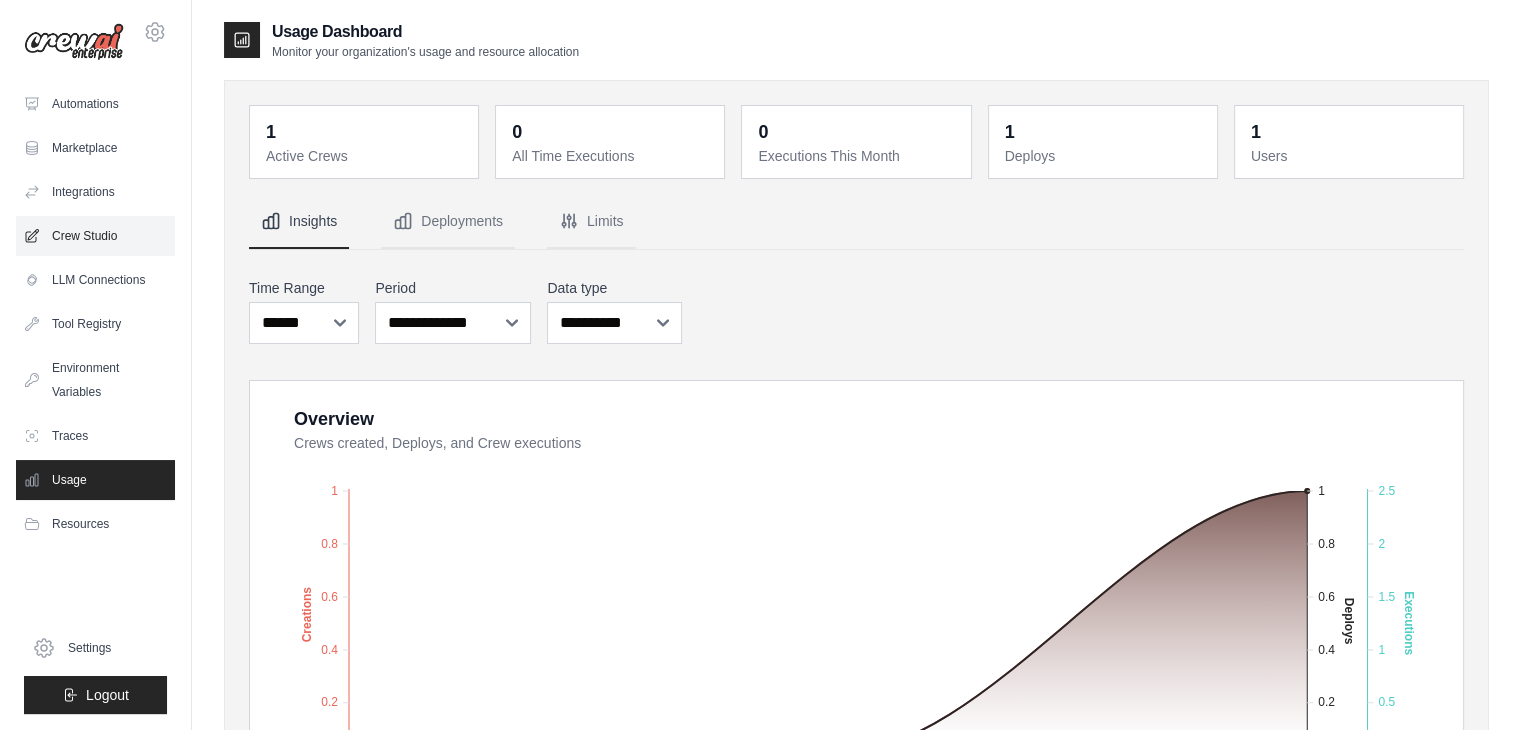 click on "Crew Studio" at bounding box center [95, 236] 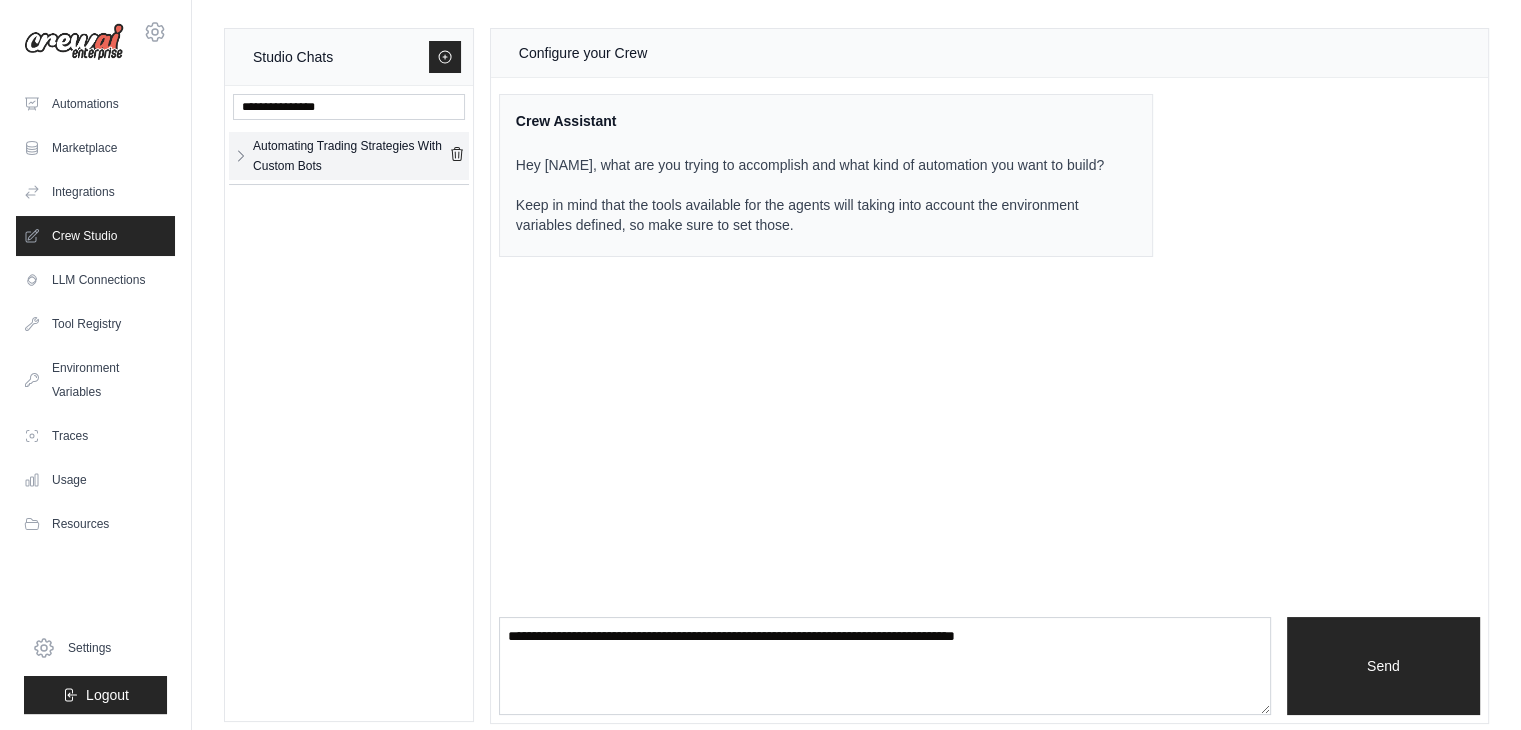 click on "Automating Trading Strategies With Custom Bots" at bounding box center (351, 156) 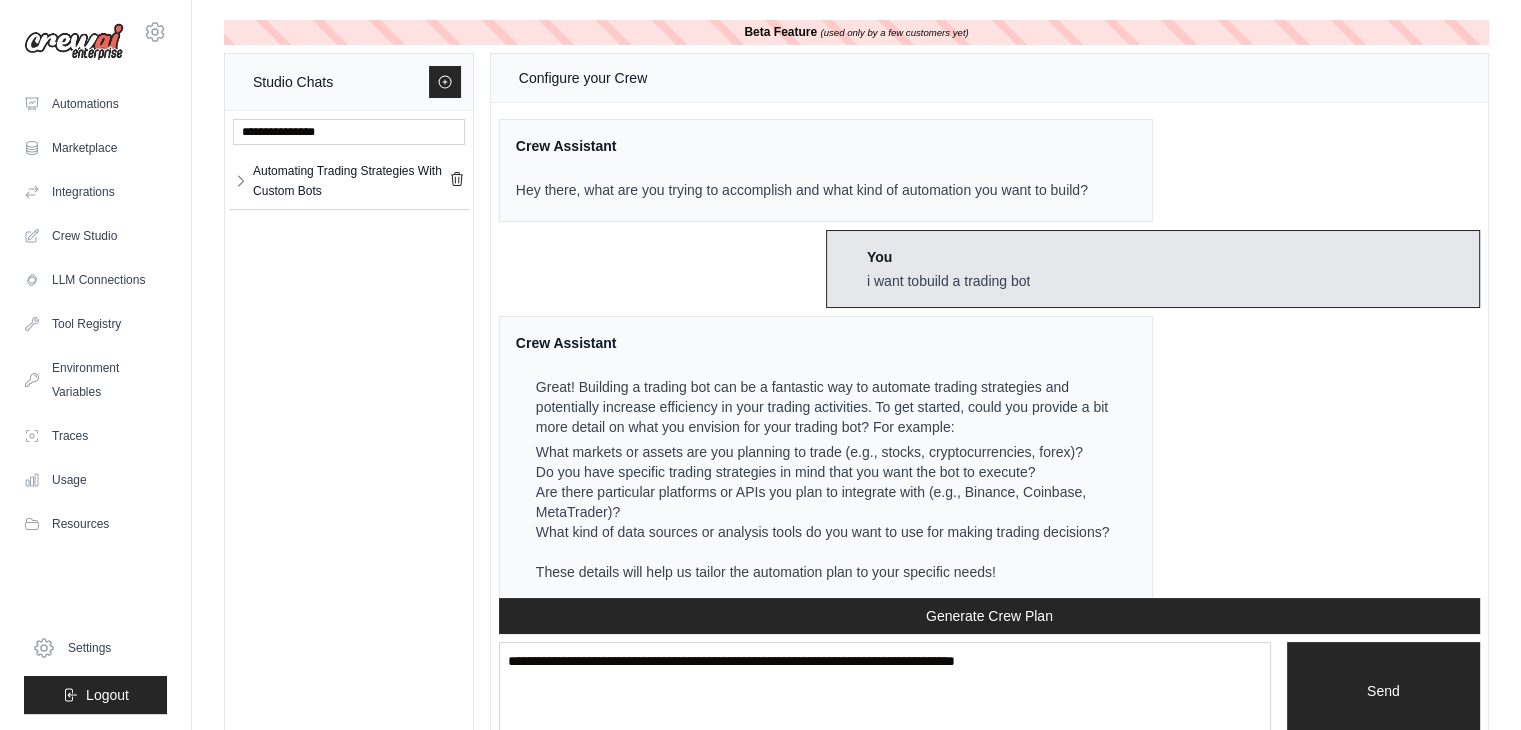 scroll, scrollTop: 3553, scrollLeft: 0, axis: vertical 